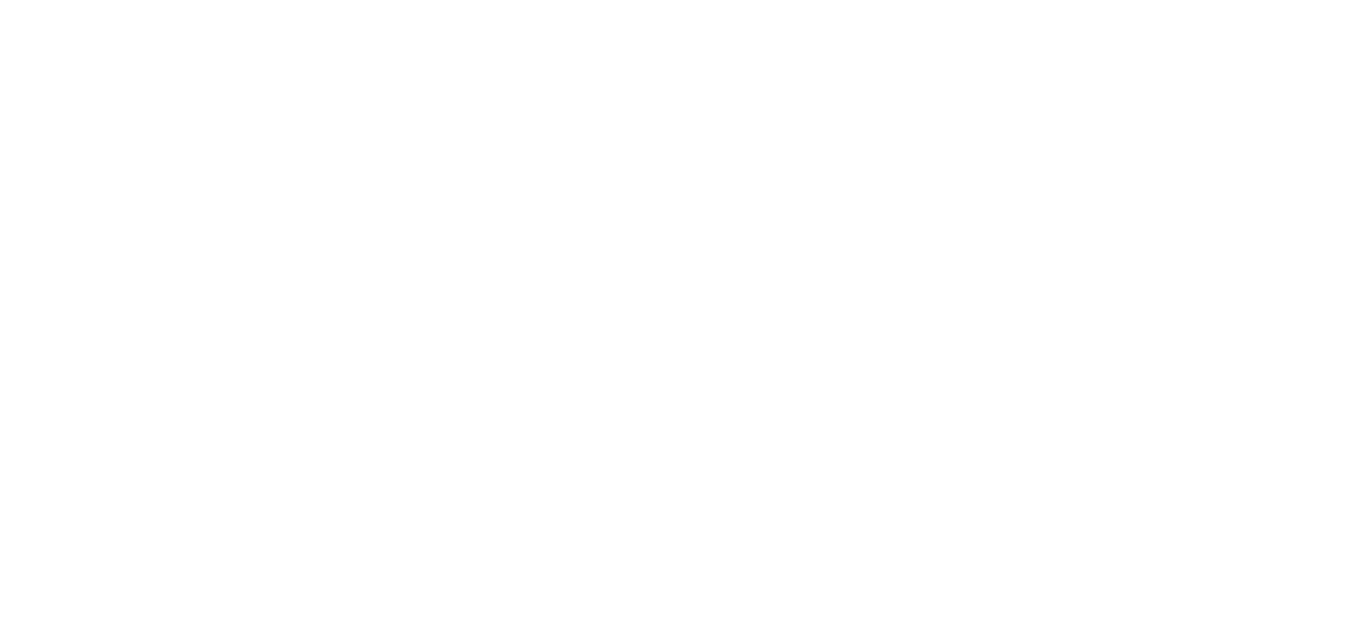 scroll, scrollTop: 0, scrollLeft: 0, axis: both 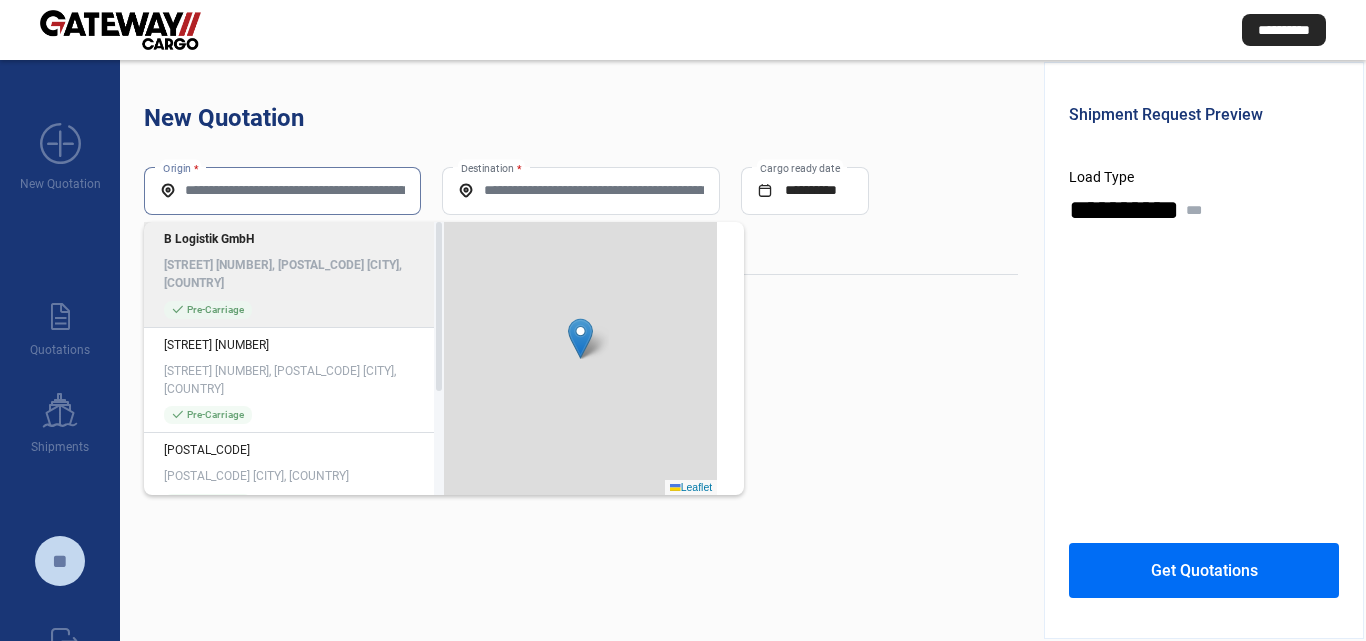 click on "Origin *" at bounding box center [282, 190] 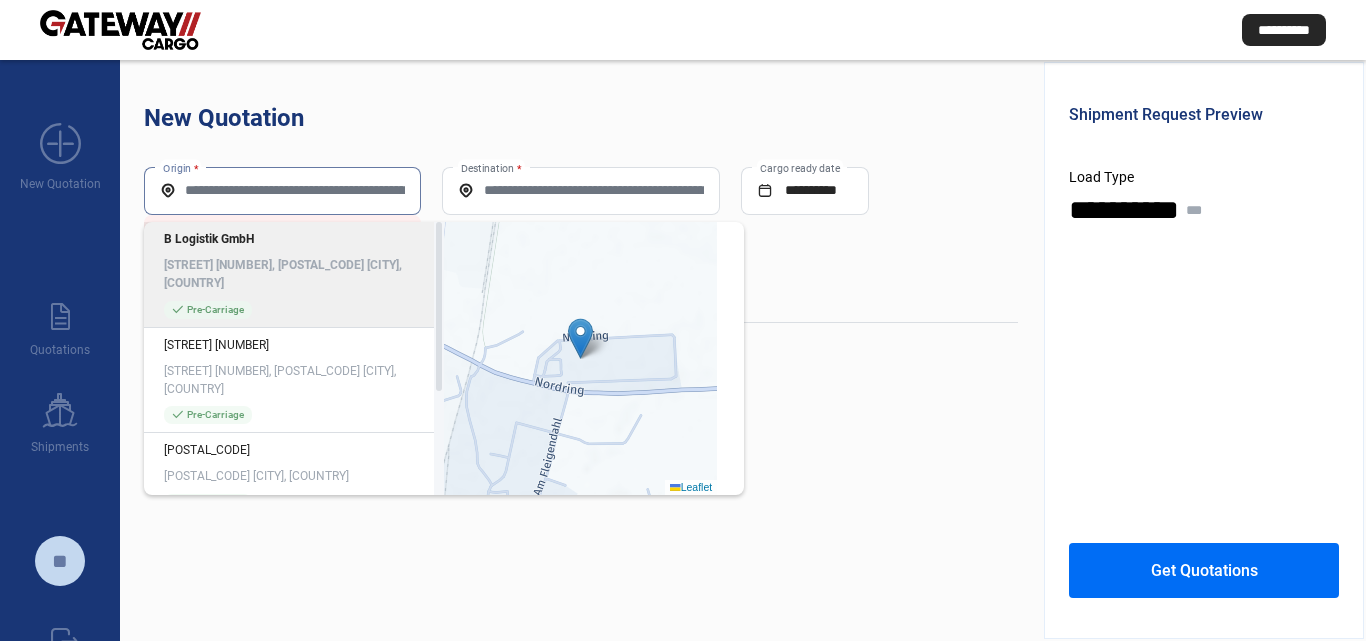 paste on "**********" 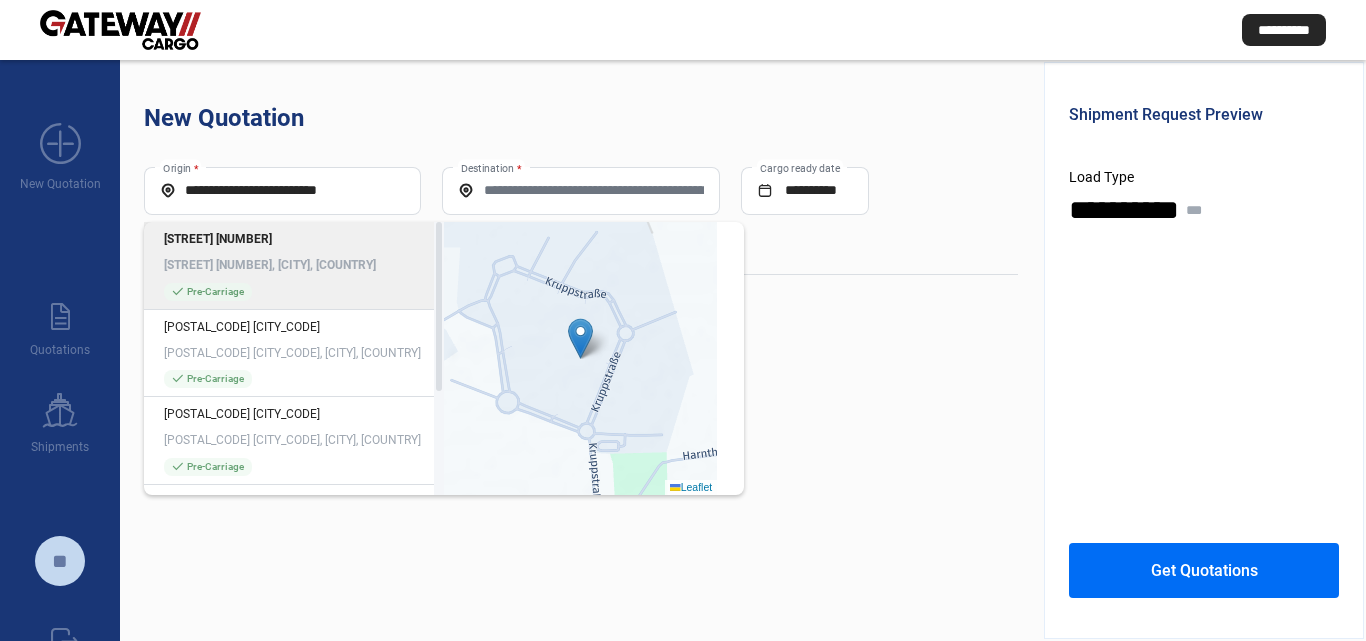 click on "[STREET] [NUMBER], [CITY], [COUNTRY]" 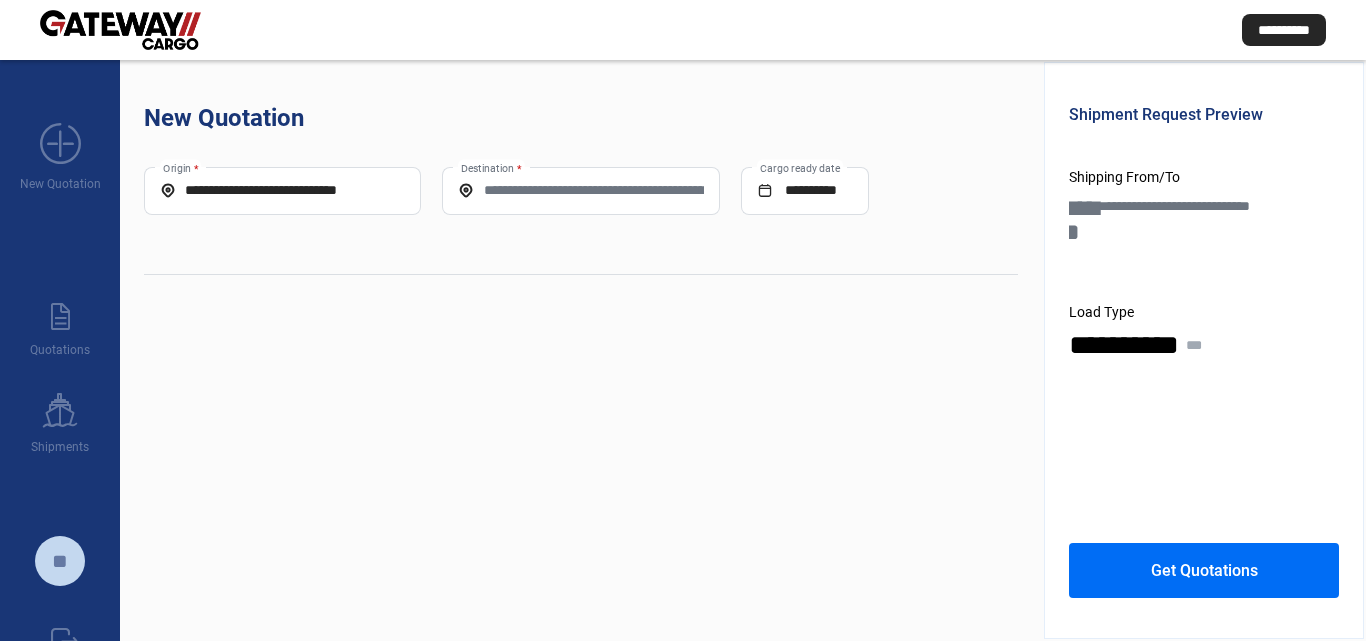 click on "Destination *" 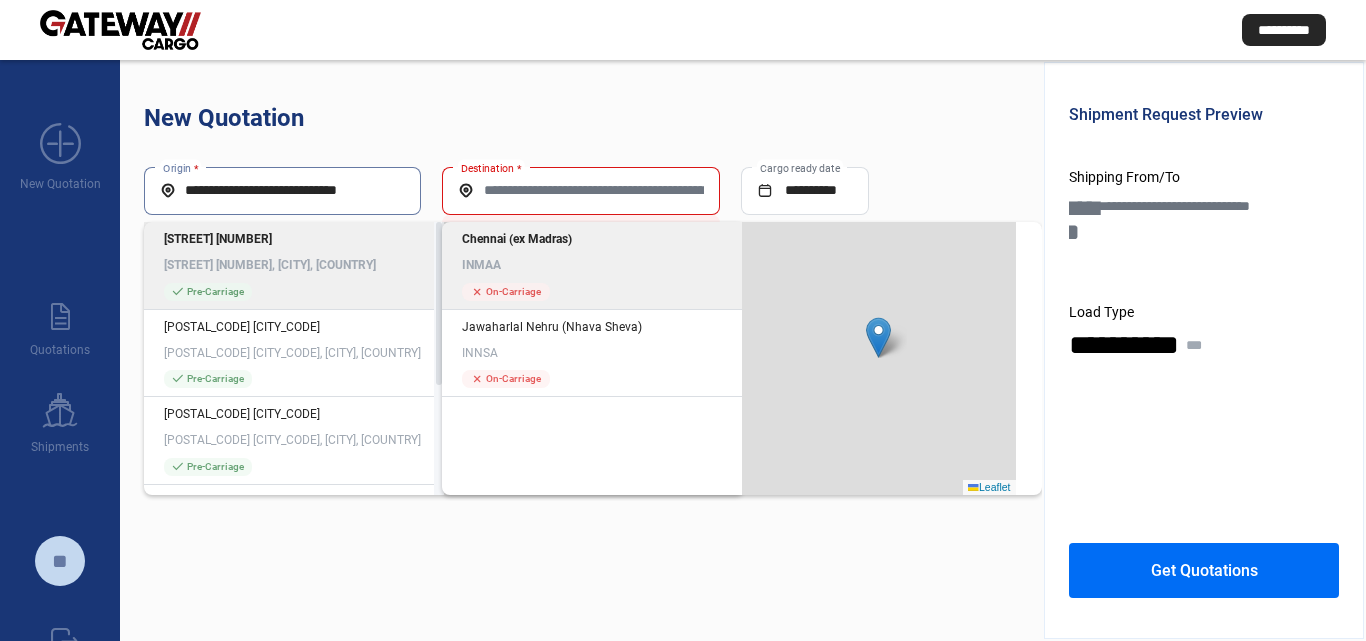 click on "**********" at bounding box center [282, 190] 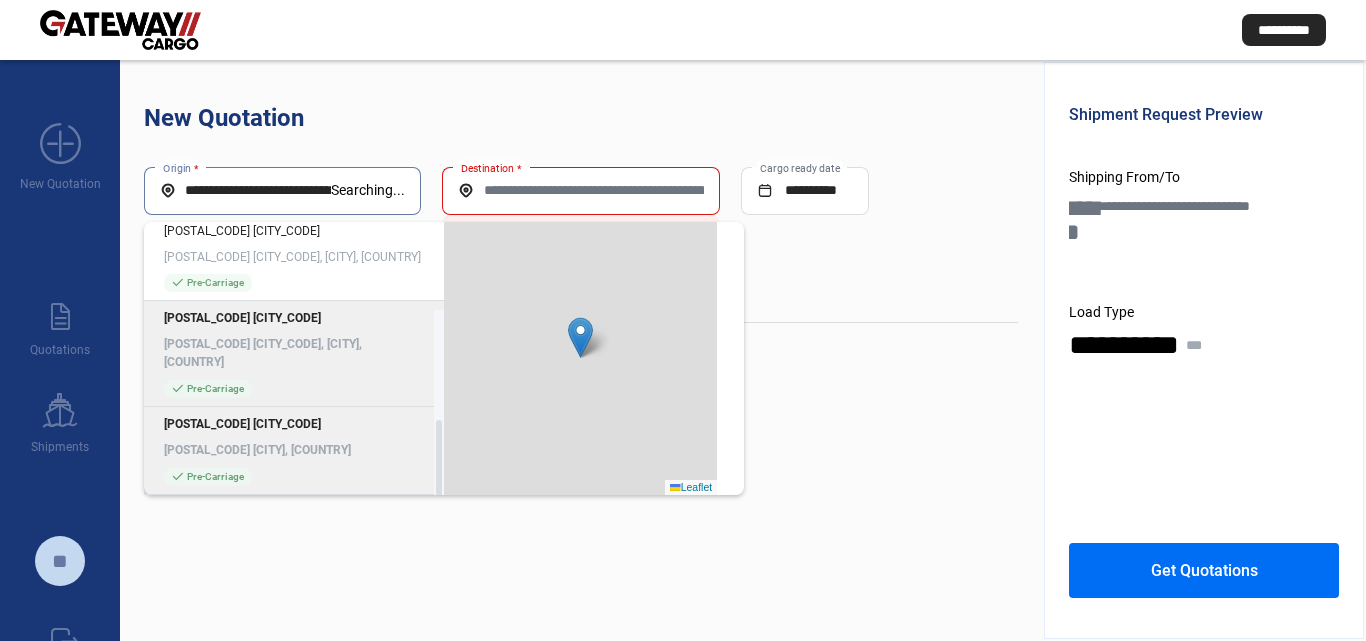 scroll, scrollTop: 184, scrollLeft: 0, axis: vertical 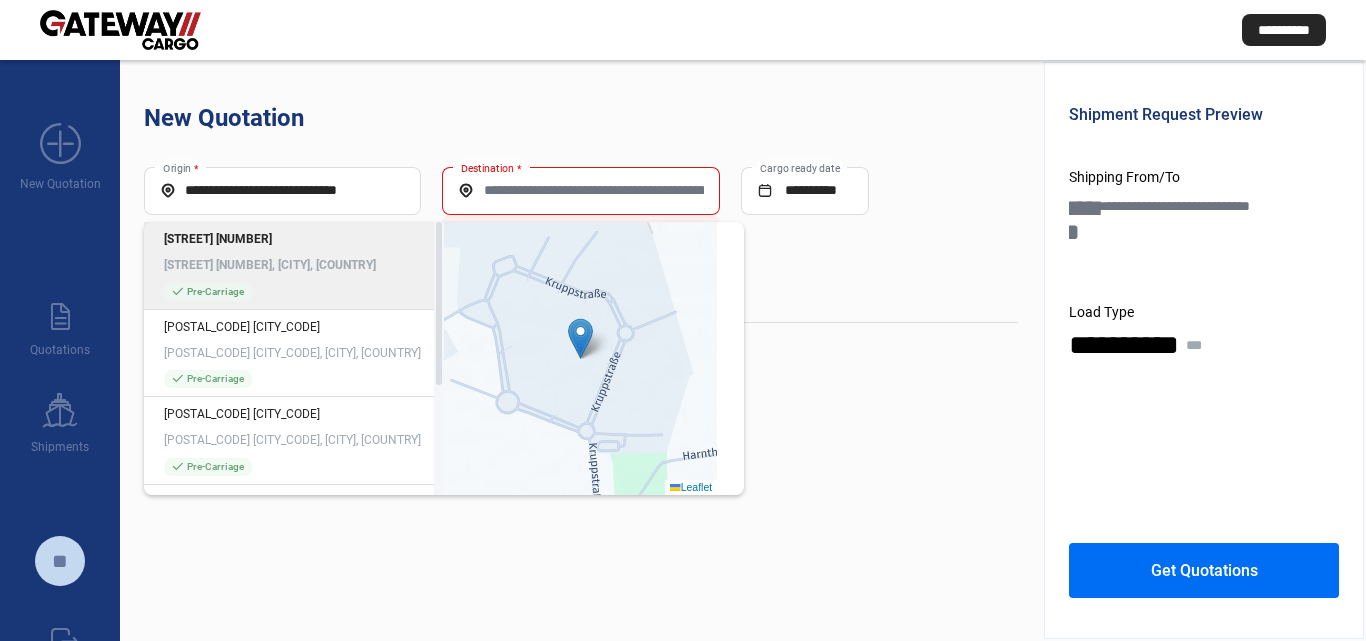click on "[STREET] [NUMBER] [STREET] [NUMBER], [CITY], [COUNTRY] check_mark  Pre-Carriage" 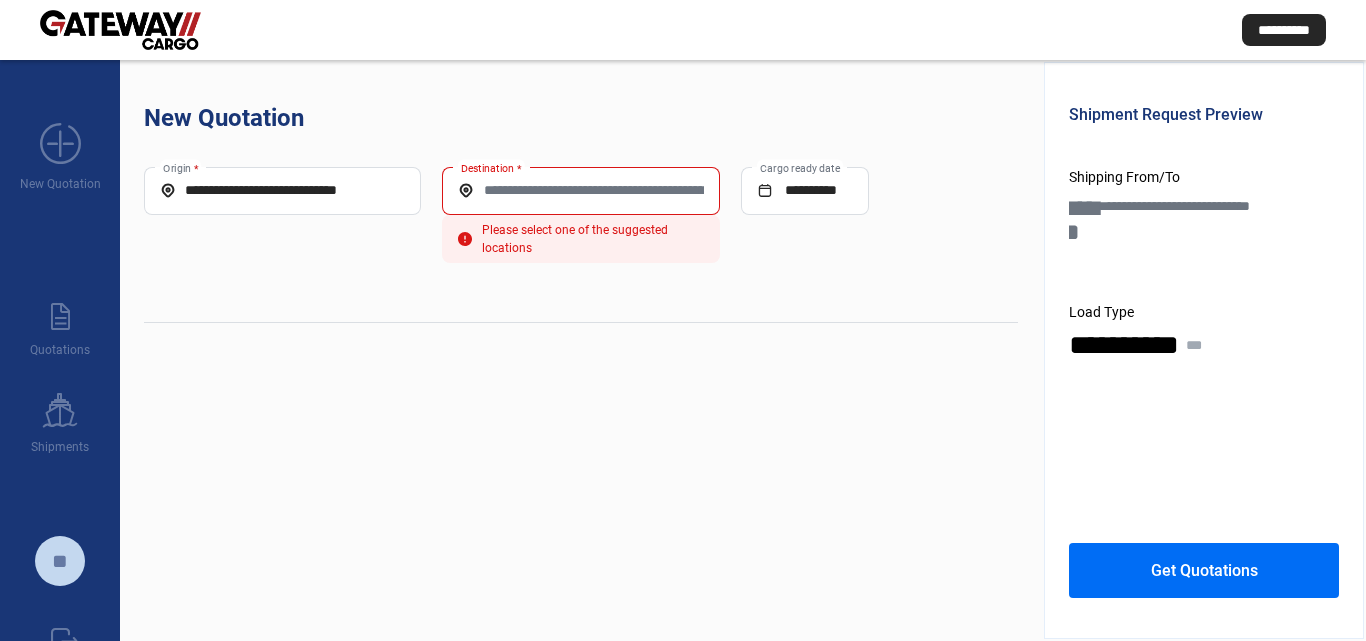 click on "**********" 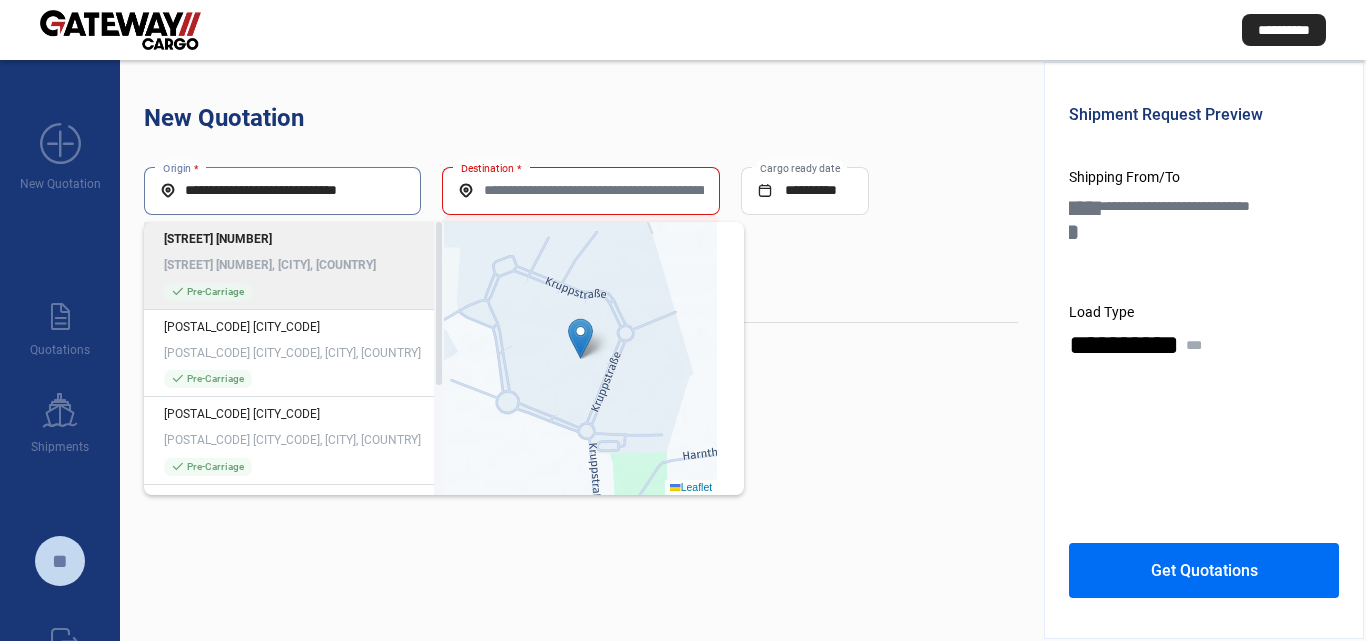 click on "**********" at bounding box center (282, 190) 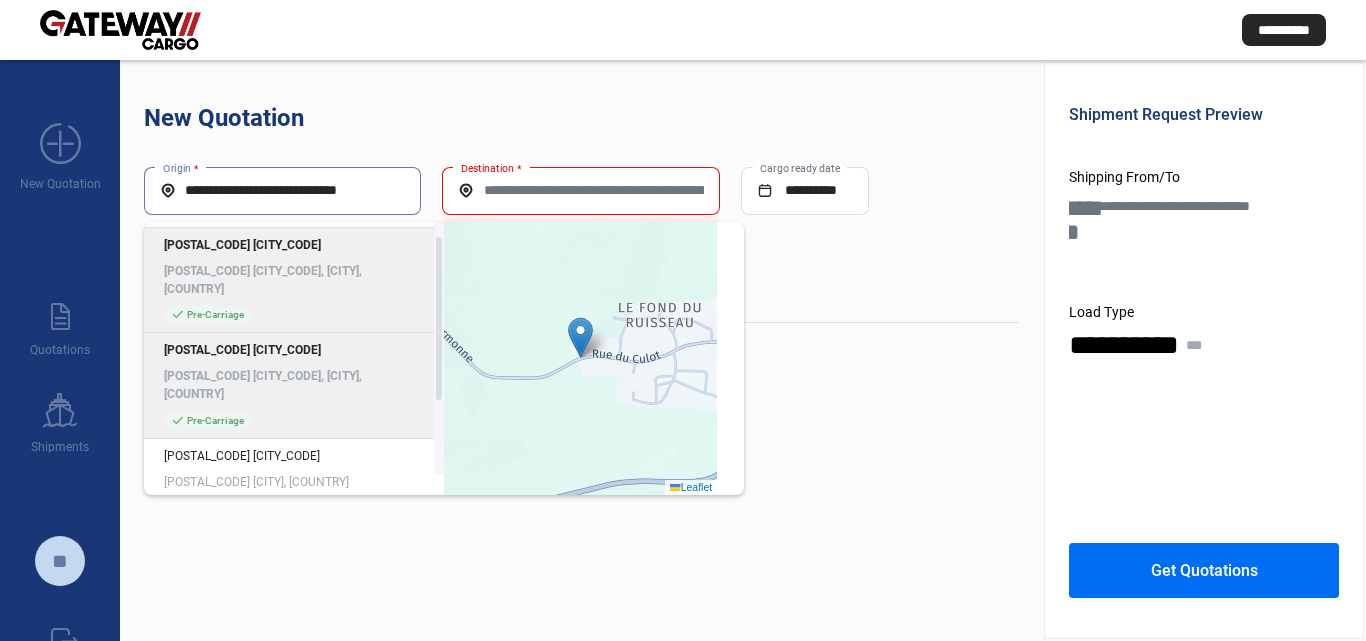 scroll, scrollTop: 160, scrollLeft: 0, axis: vertical 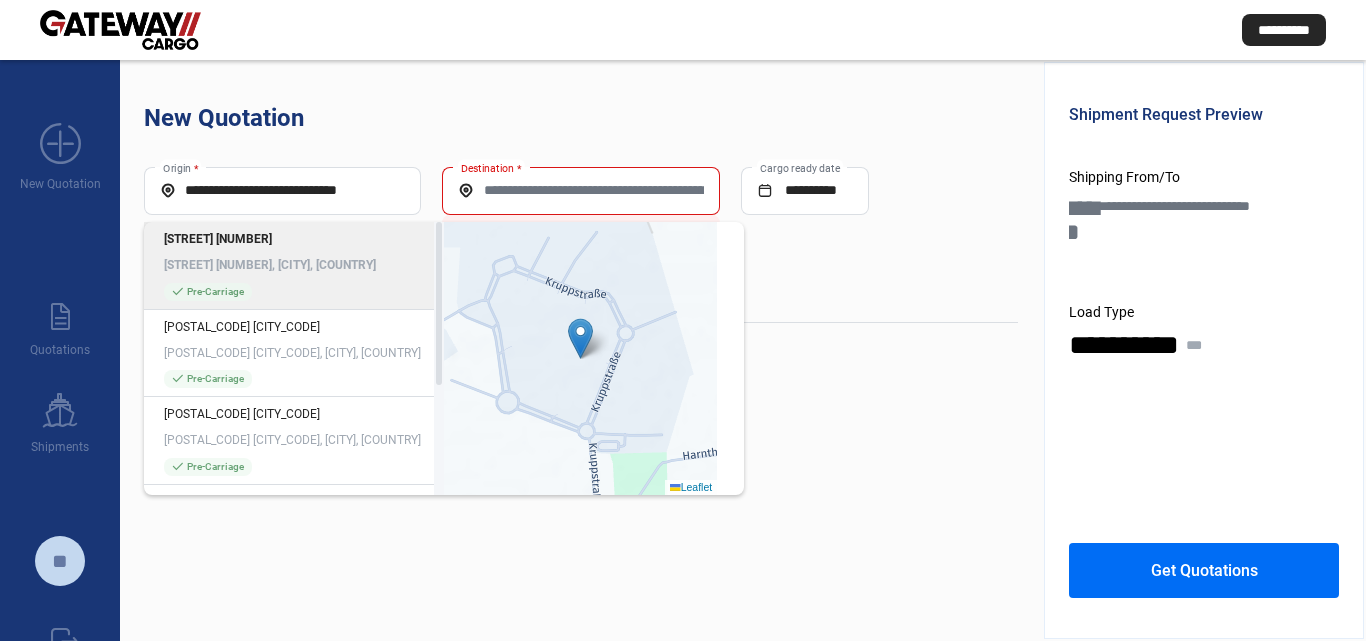 click on "[STREET] [NUMBER] [STREET] [NUMBER], [CITY], [COUNTRY] check_mark  Pre-Carriage" 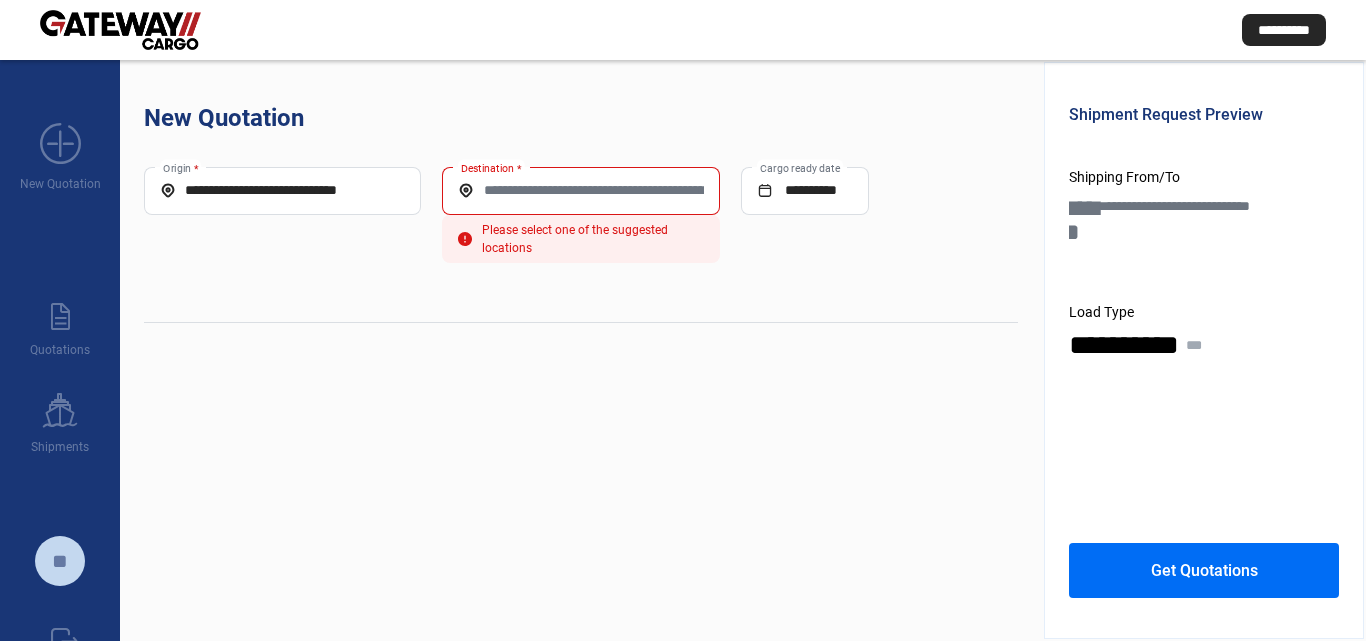 click on "Destination *" at bounding box center [580, 190] 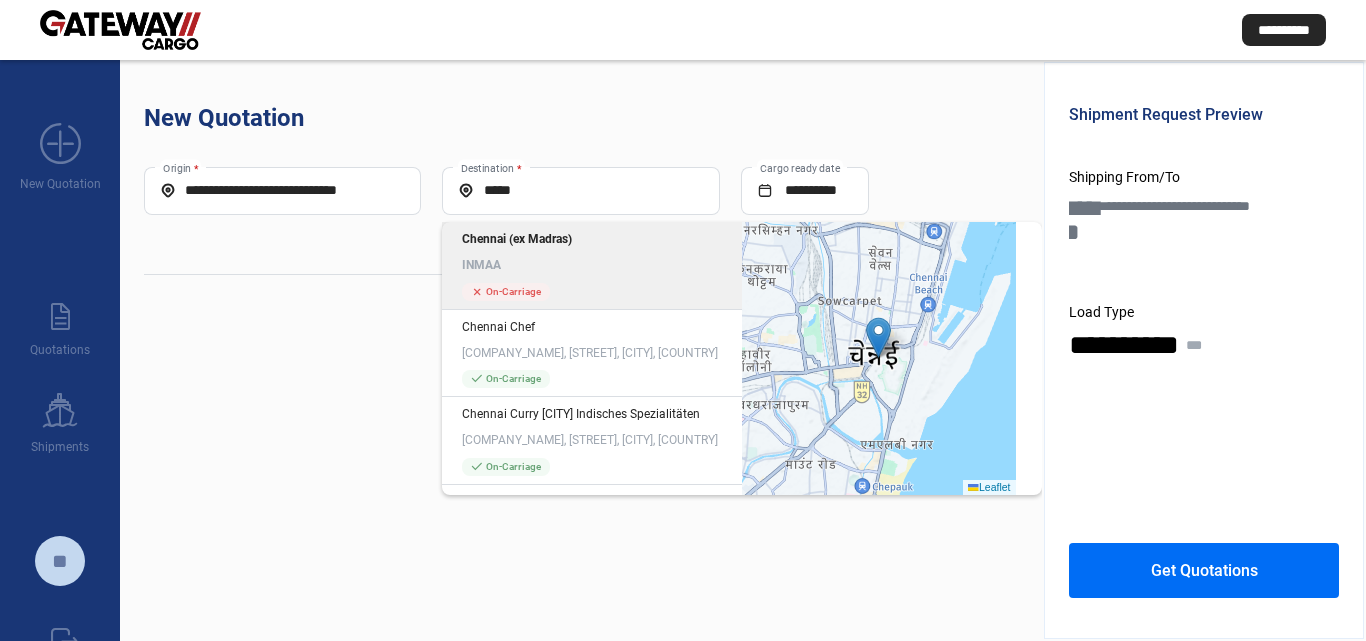 click on "INMAA" 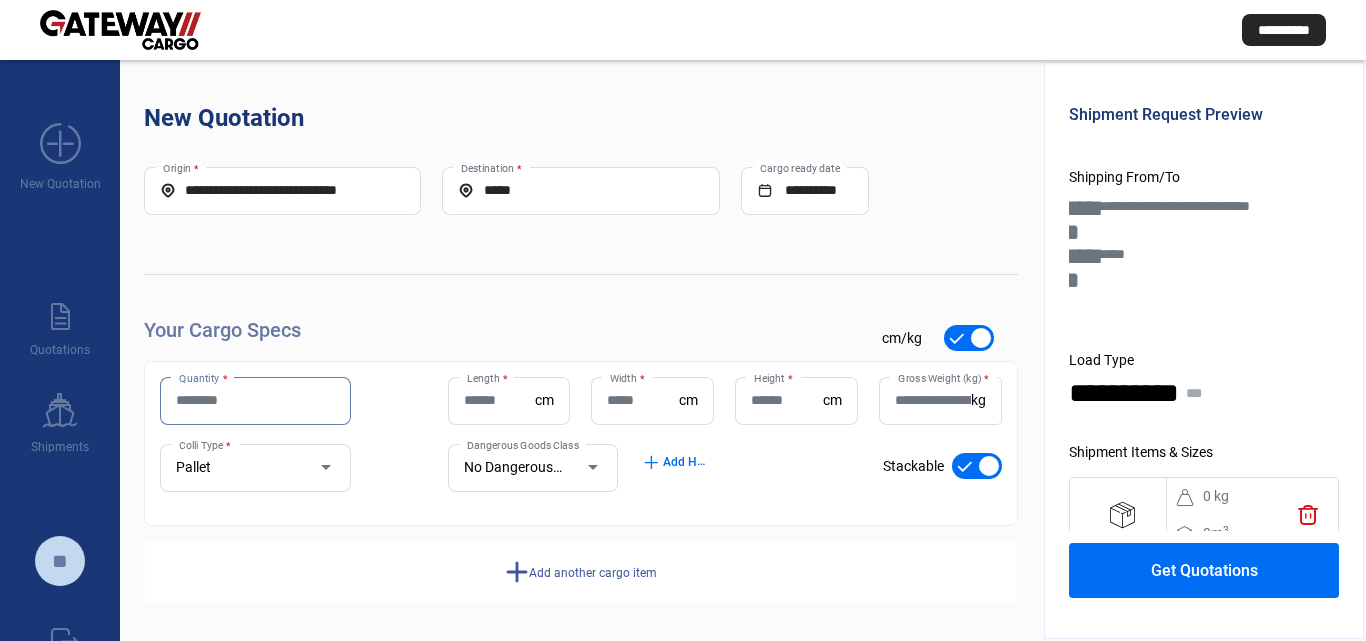 click on "Quantity *" at bounding box center [255, 400] 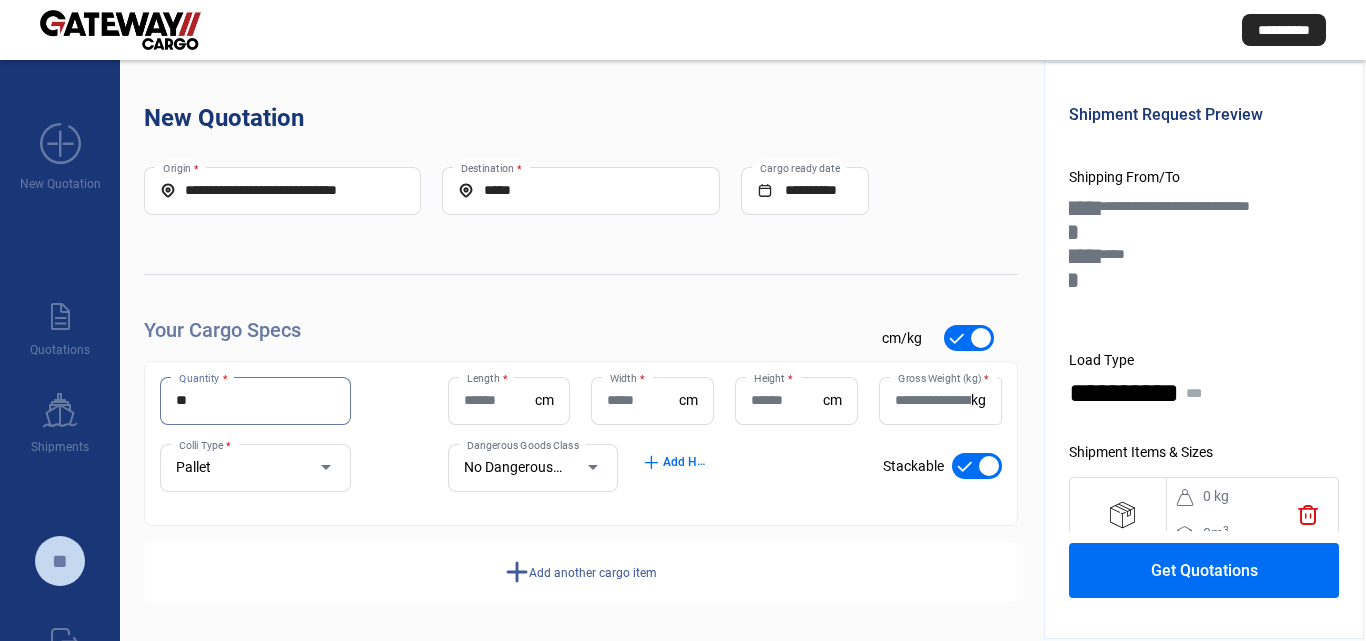 type on "*" 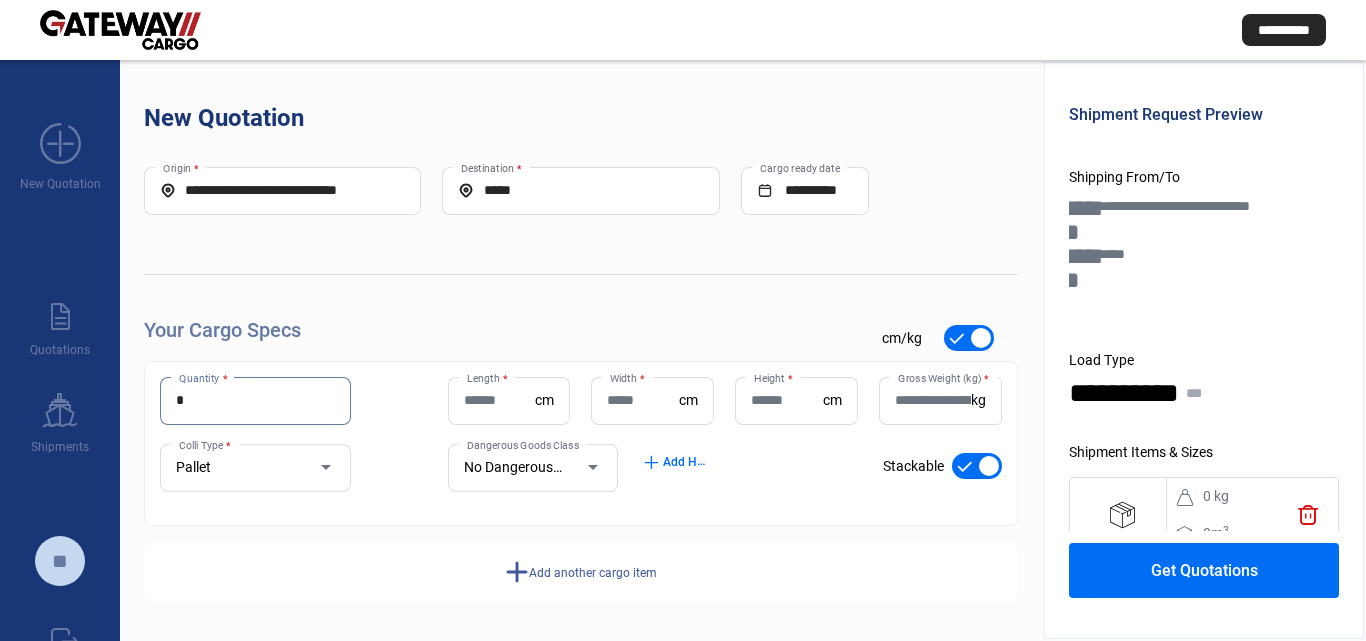 type on "*" 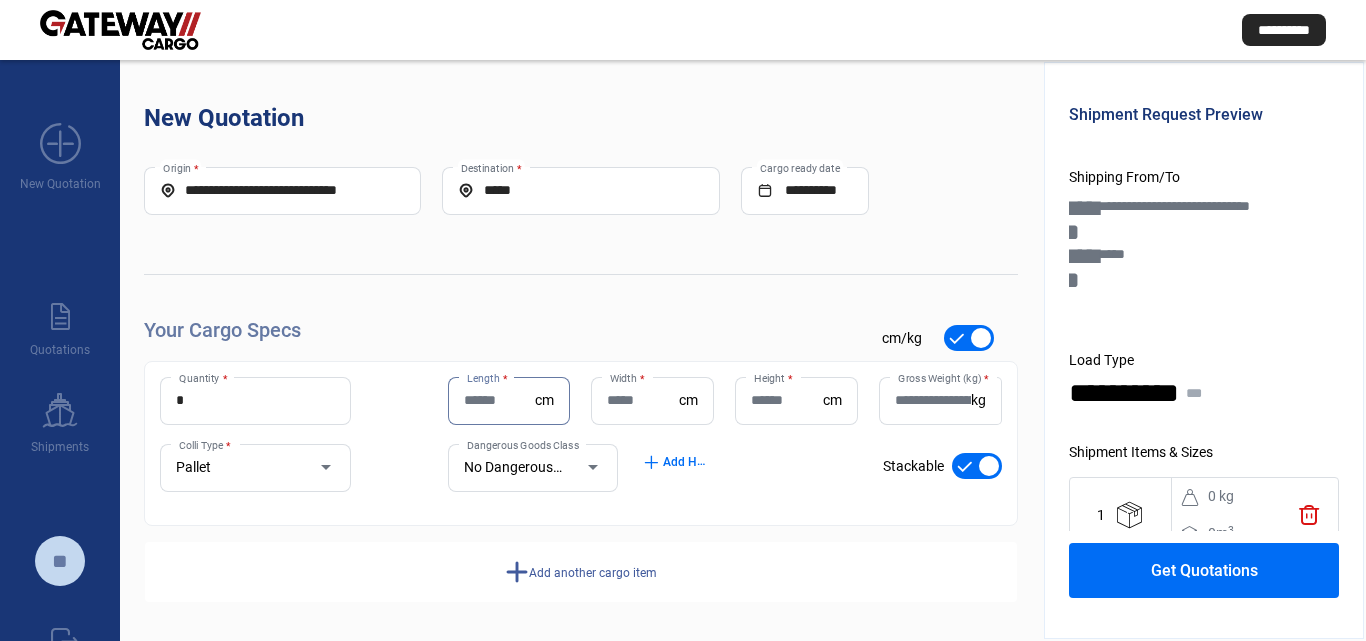 click on "Length  *" at bounding box center (500, 400) 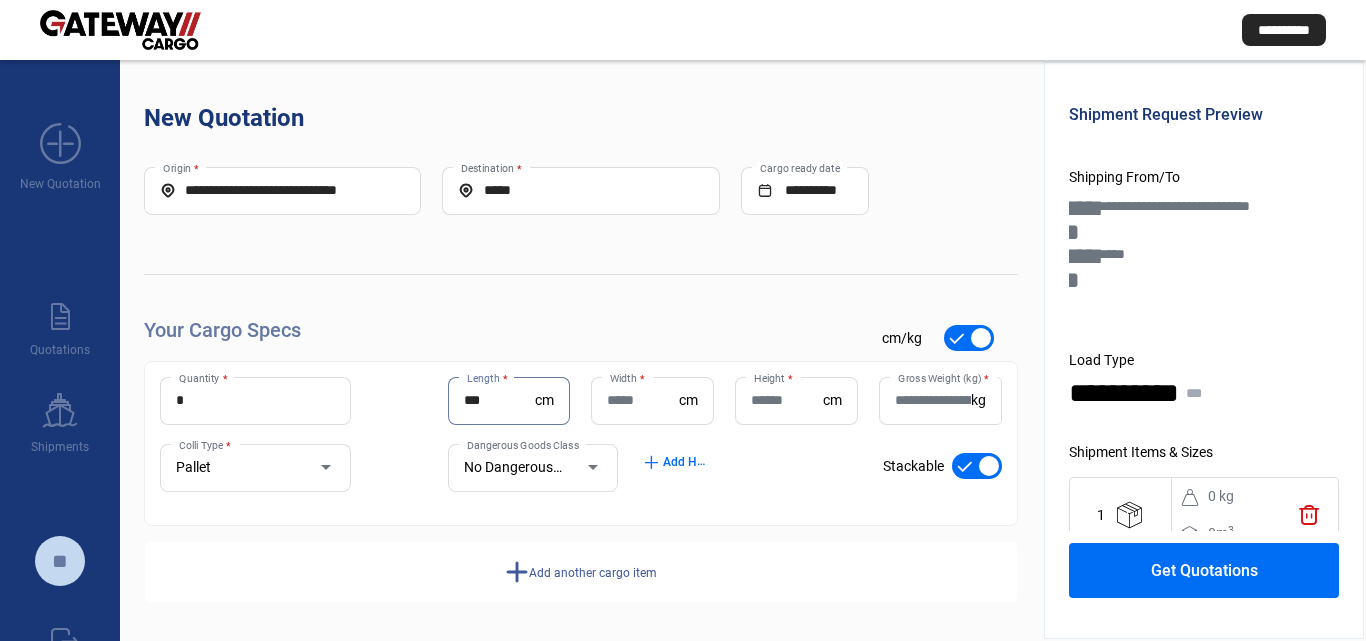 type on "***" 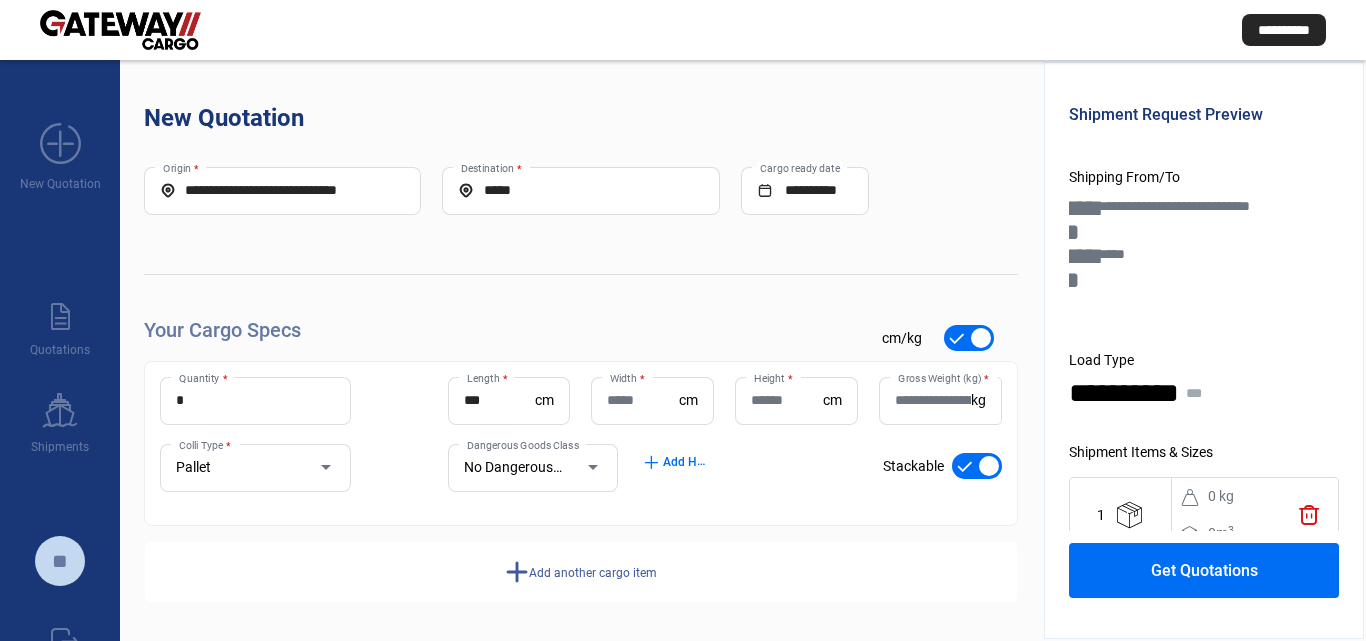 click on "Width  *" 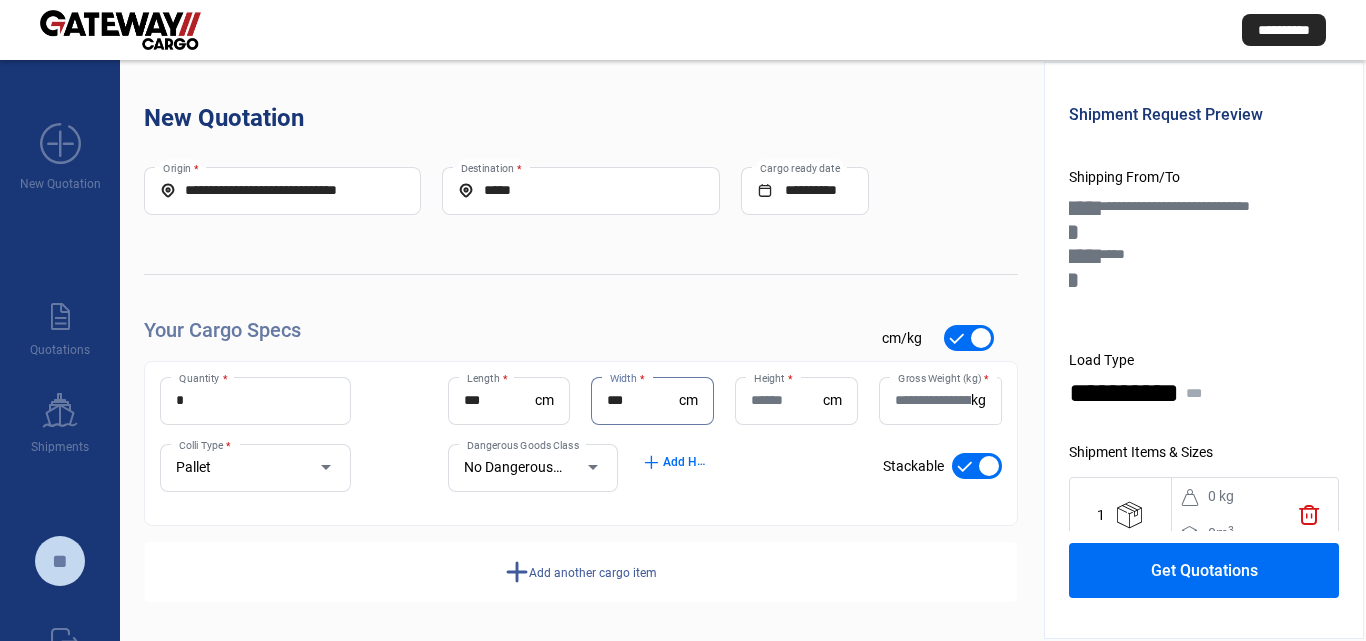 type on "***" 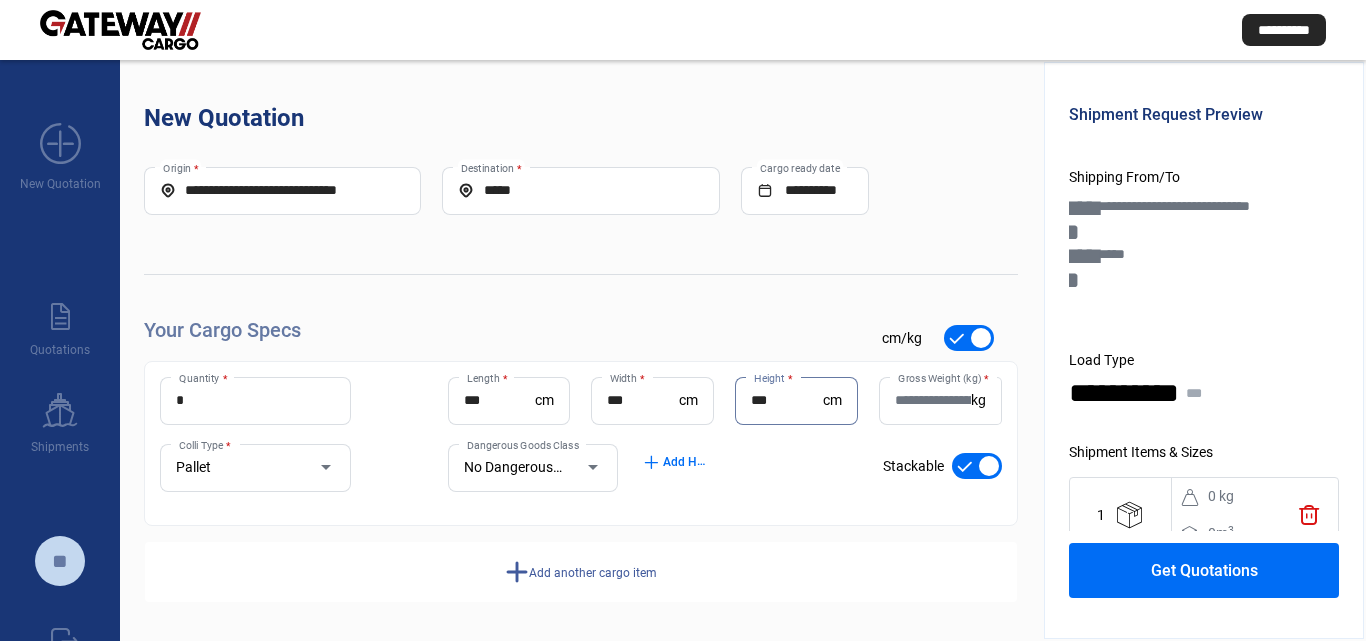 type on "***" 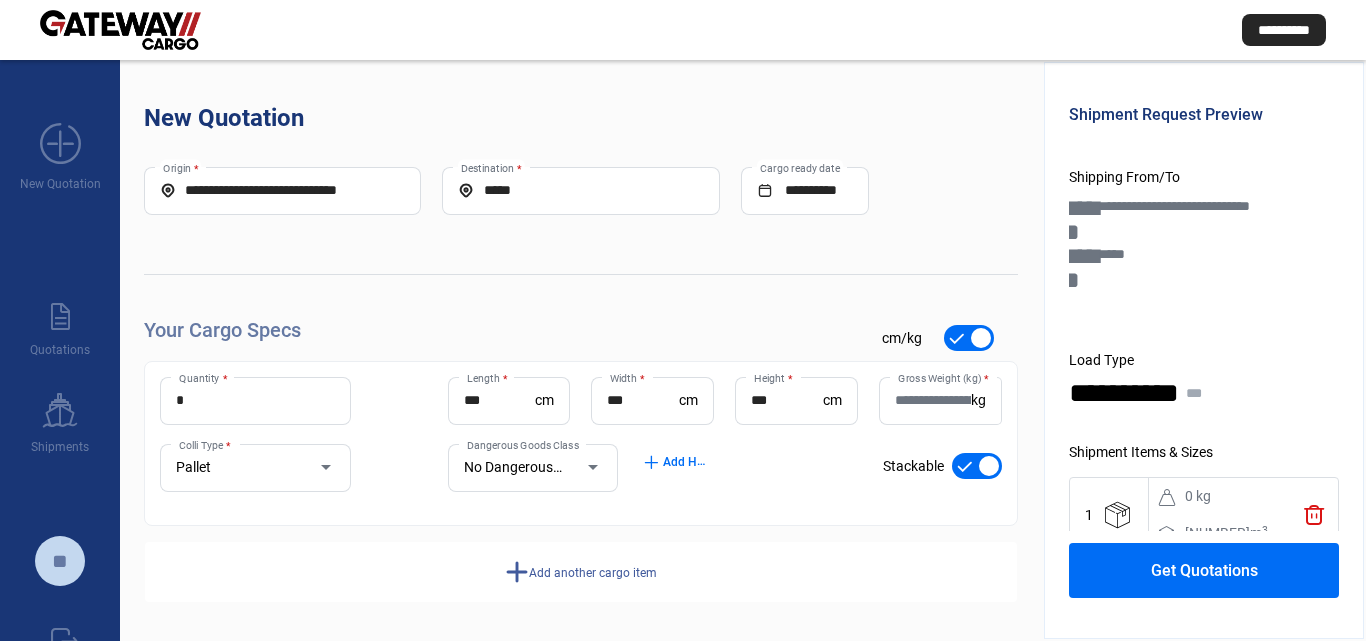 click on "Gross Weight (kg)  * kg" 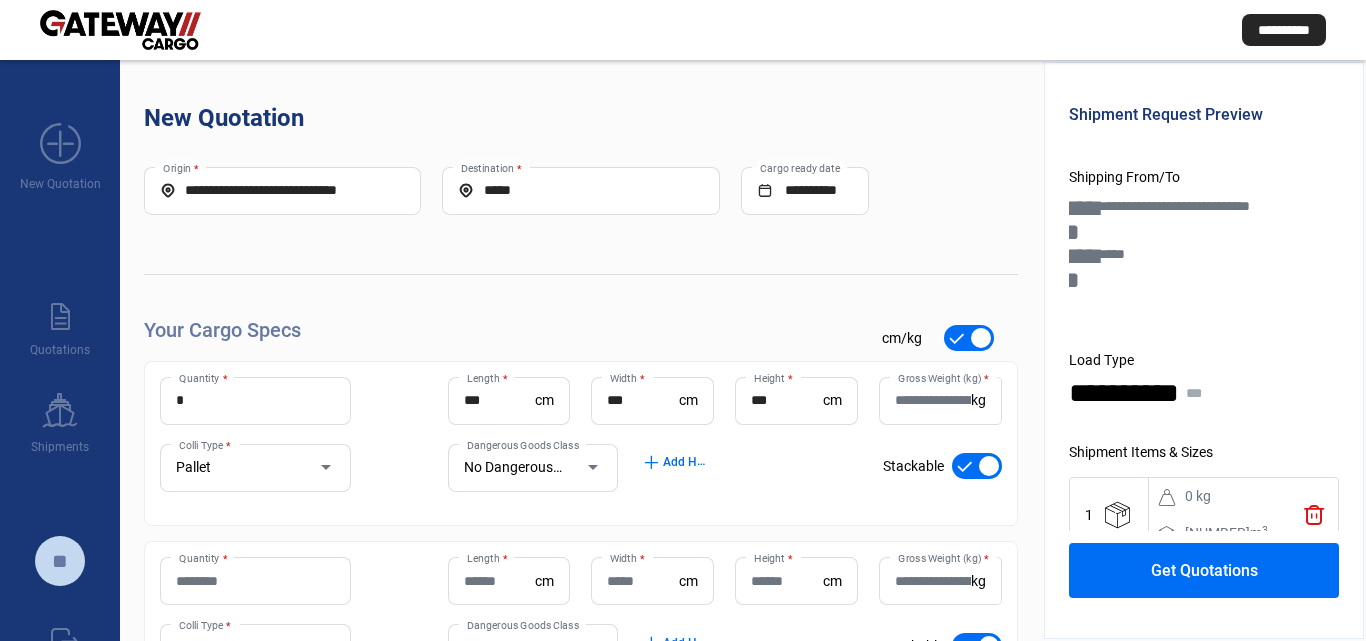 click on "Quantity *" 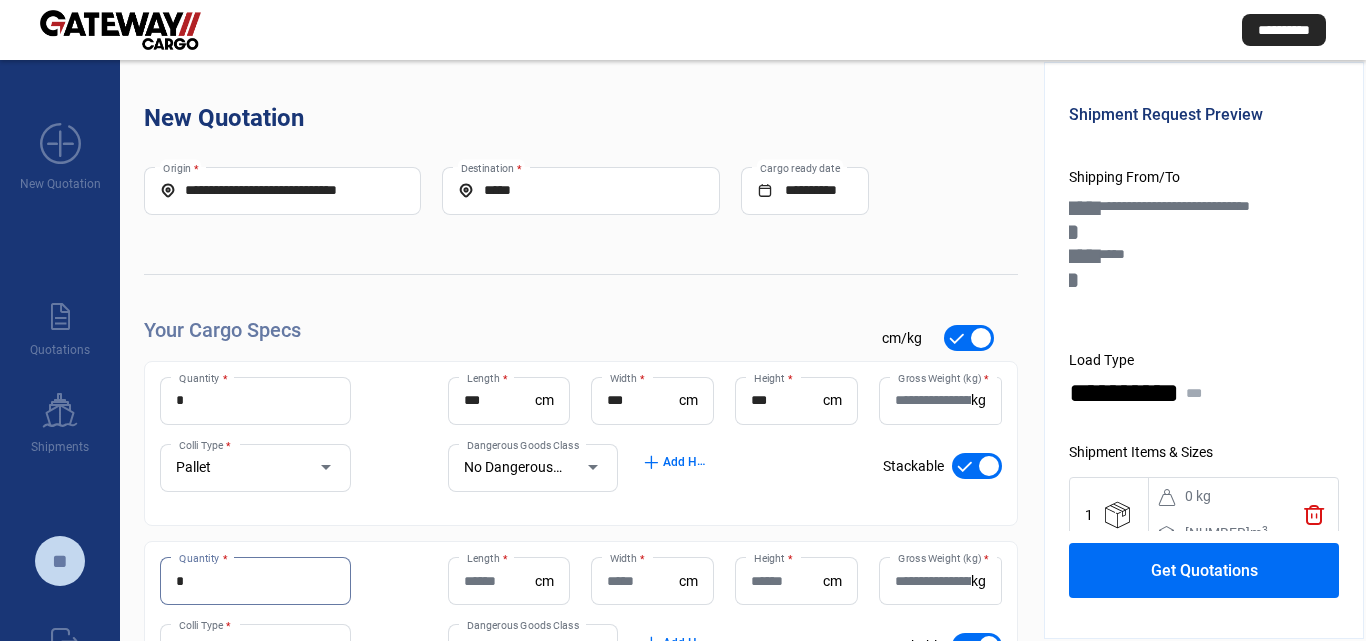 type on "*" 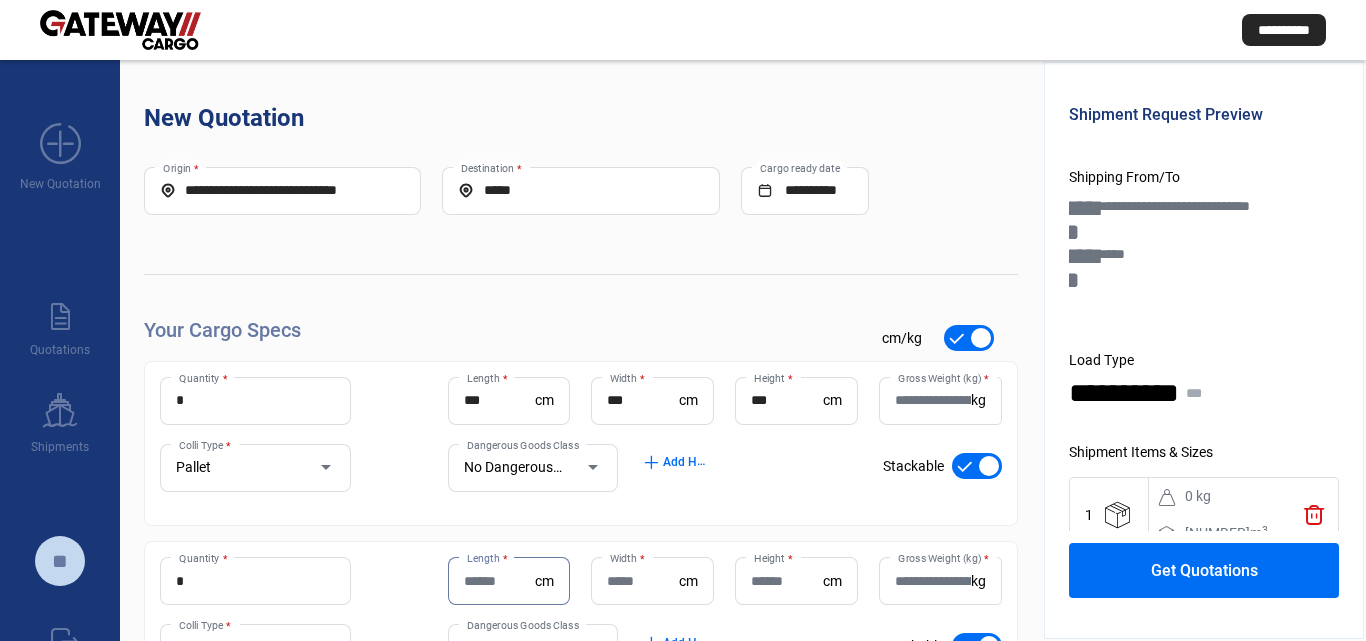 click on "Length  *" at bounding box center (500, 581) 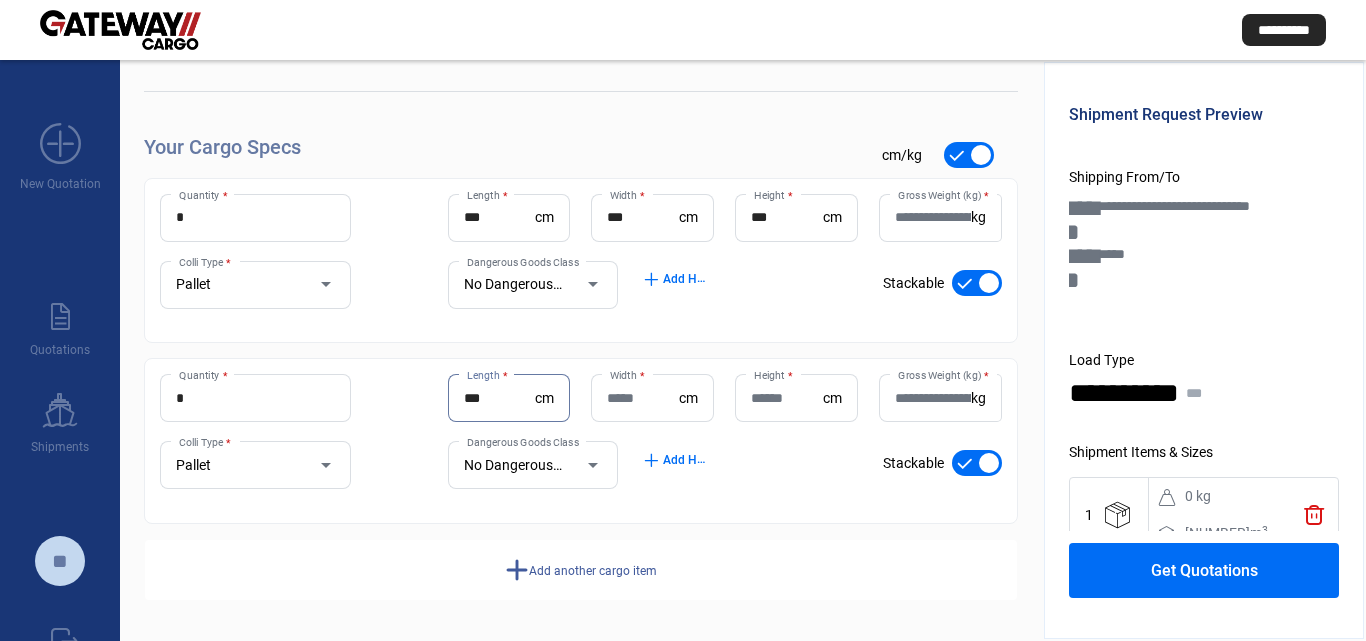 type on "***" 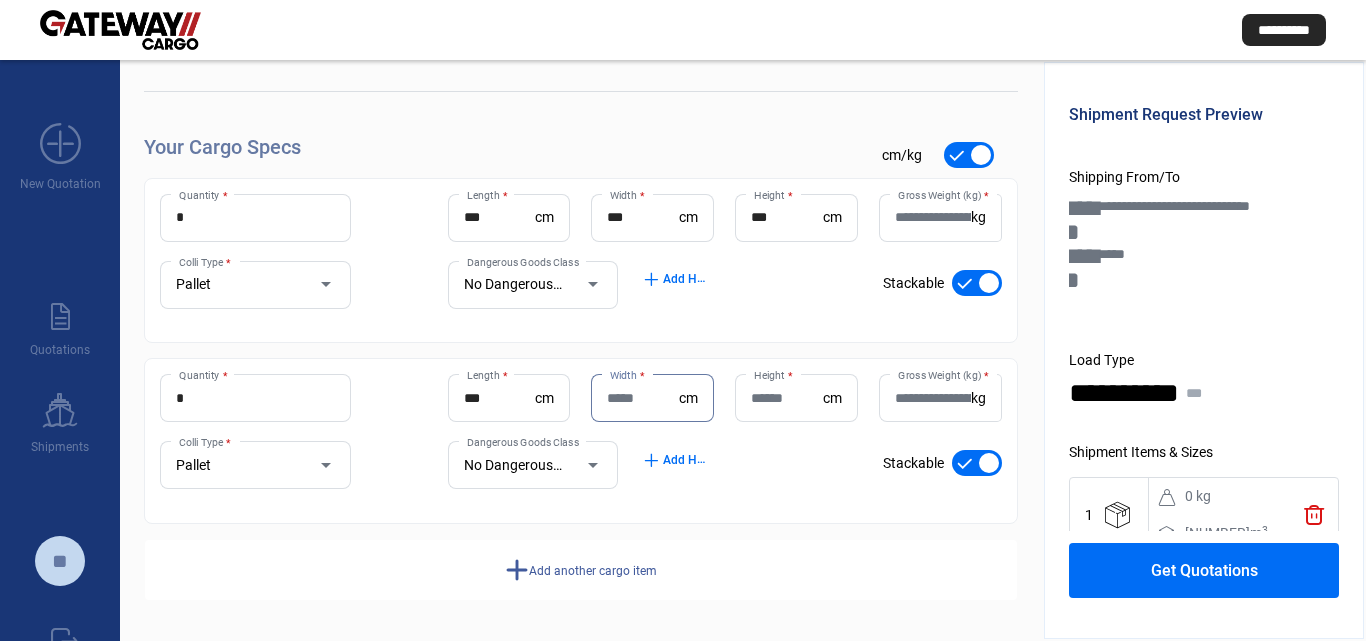 click on "Width  *" at bounding box center [643, 398] 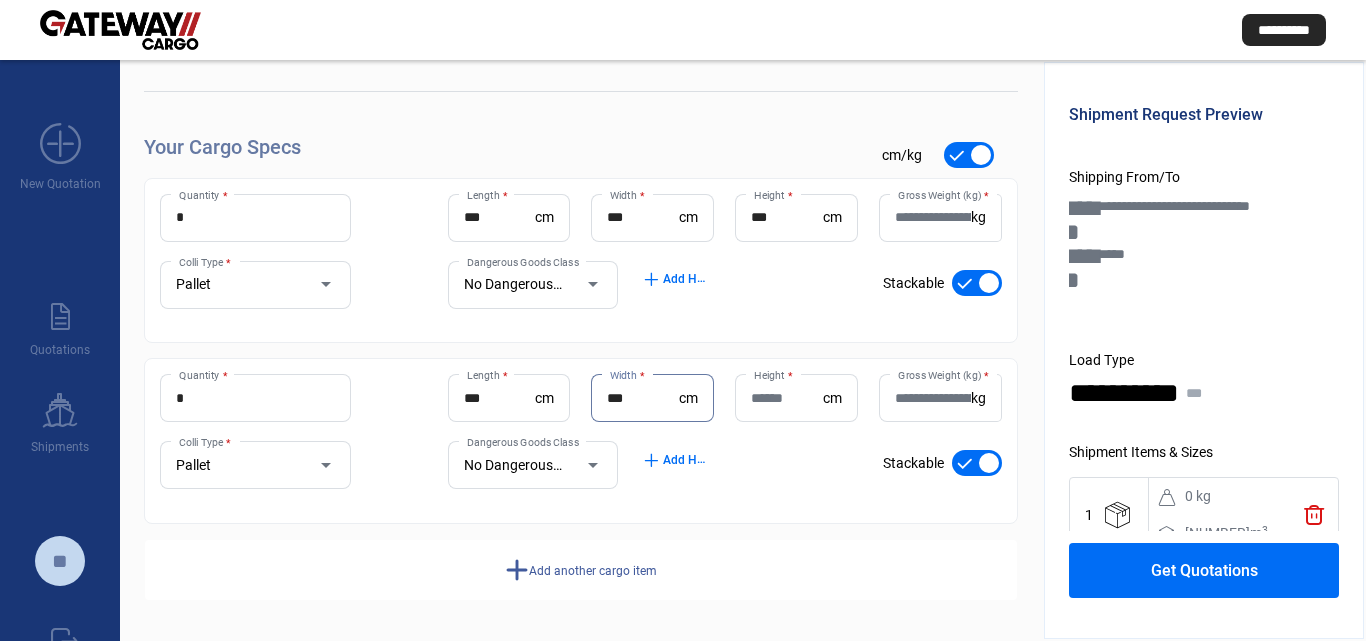 type on "***" 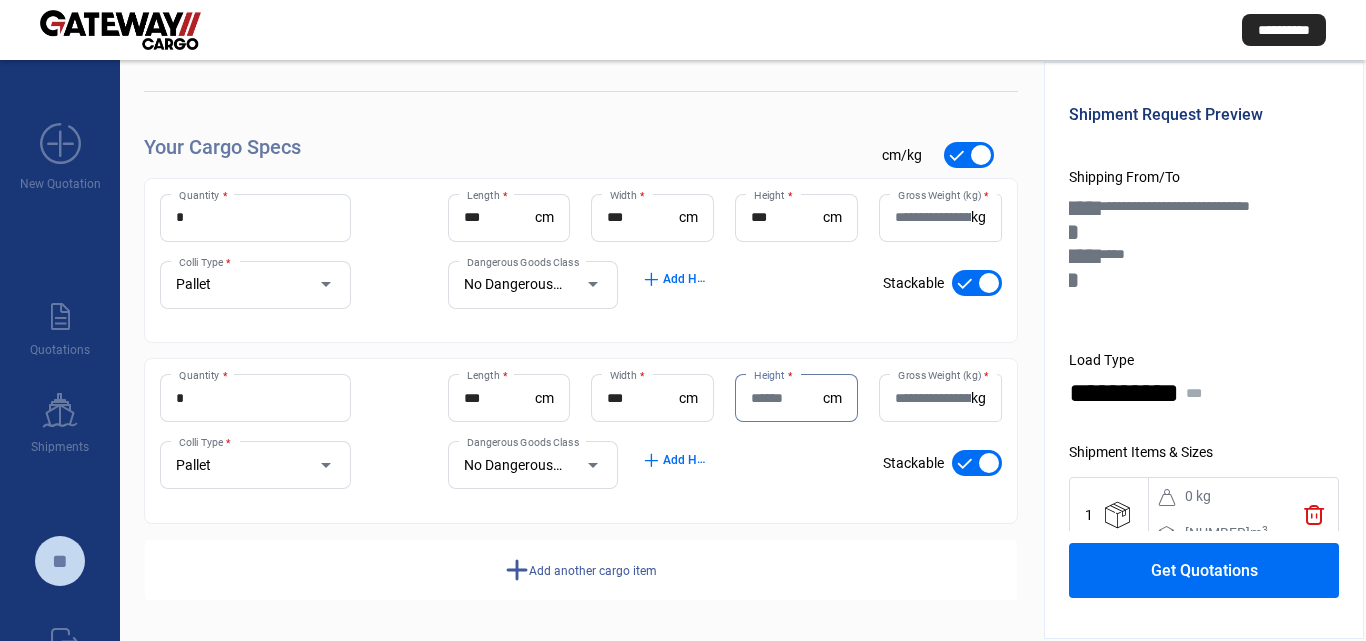 click on "Height  *" at bounding box center (787, 398) 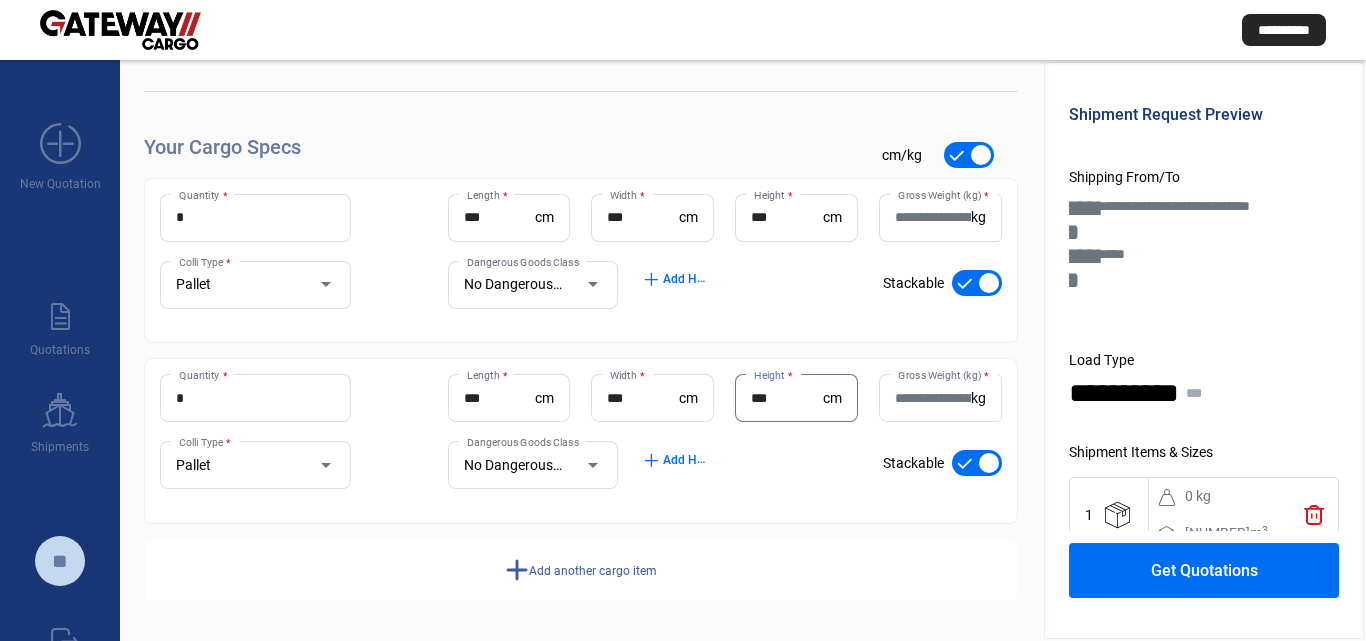 type on "***" 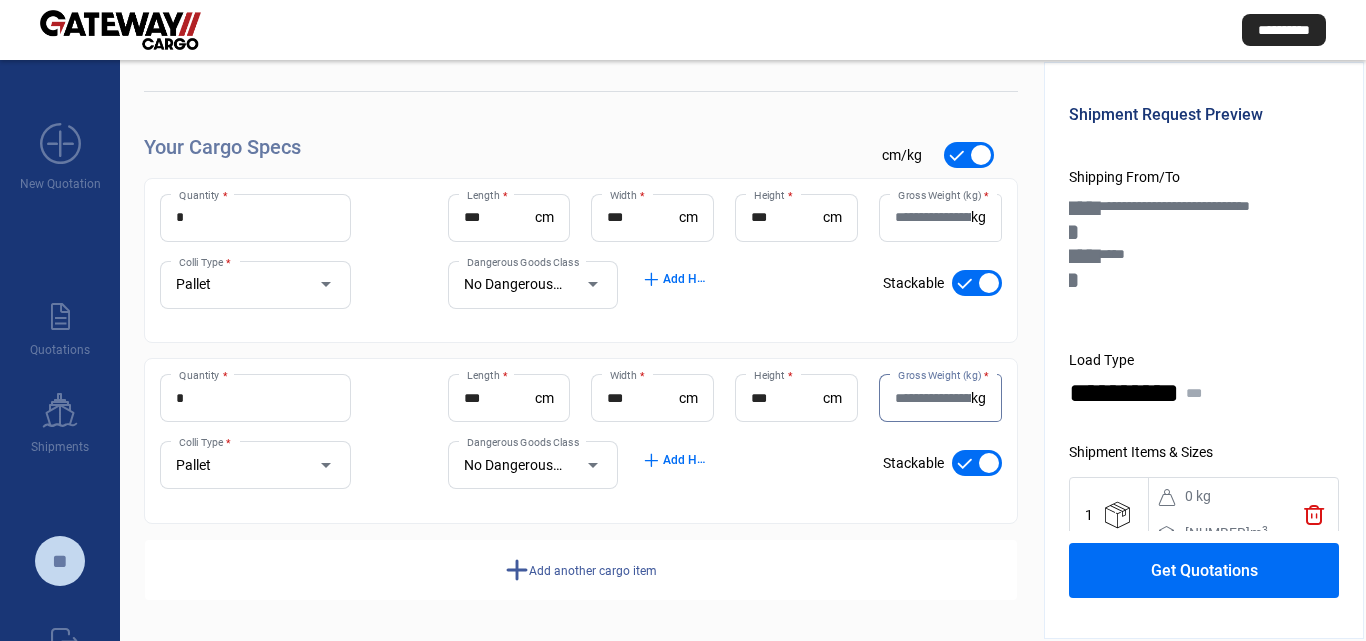 click on "Gross Weight (kg)  *" at bounding box center (933, 398) 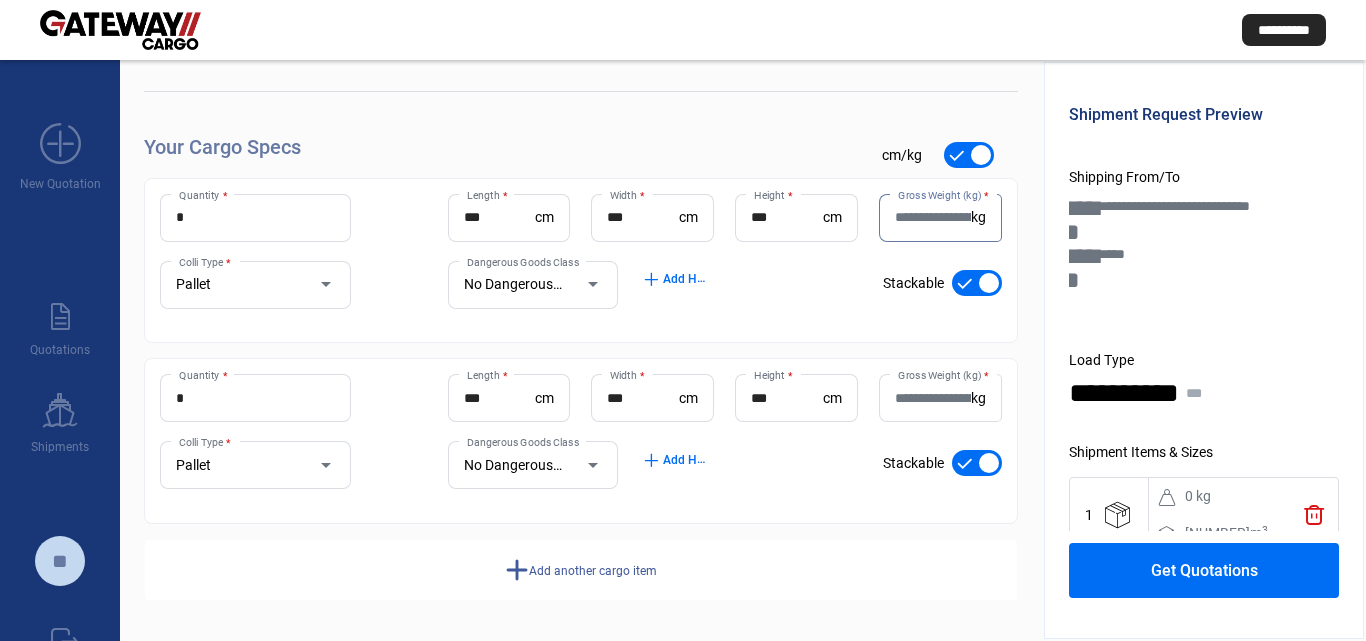 click on "Gross Weight (kg)  *" at bounding box center [933, 217] 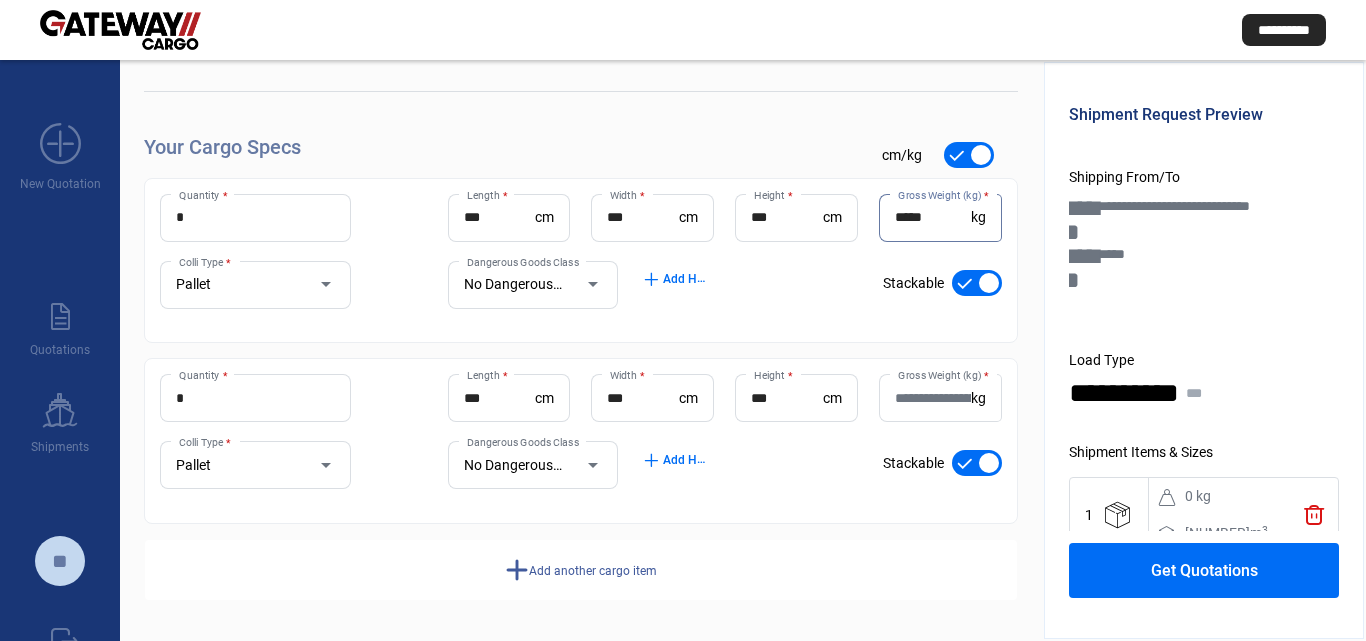 type on "*****" 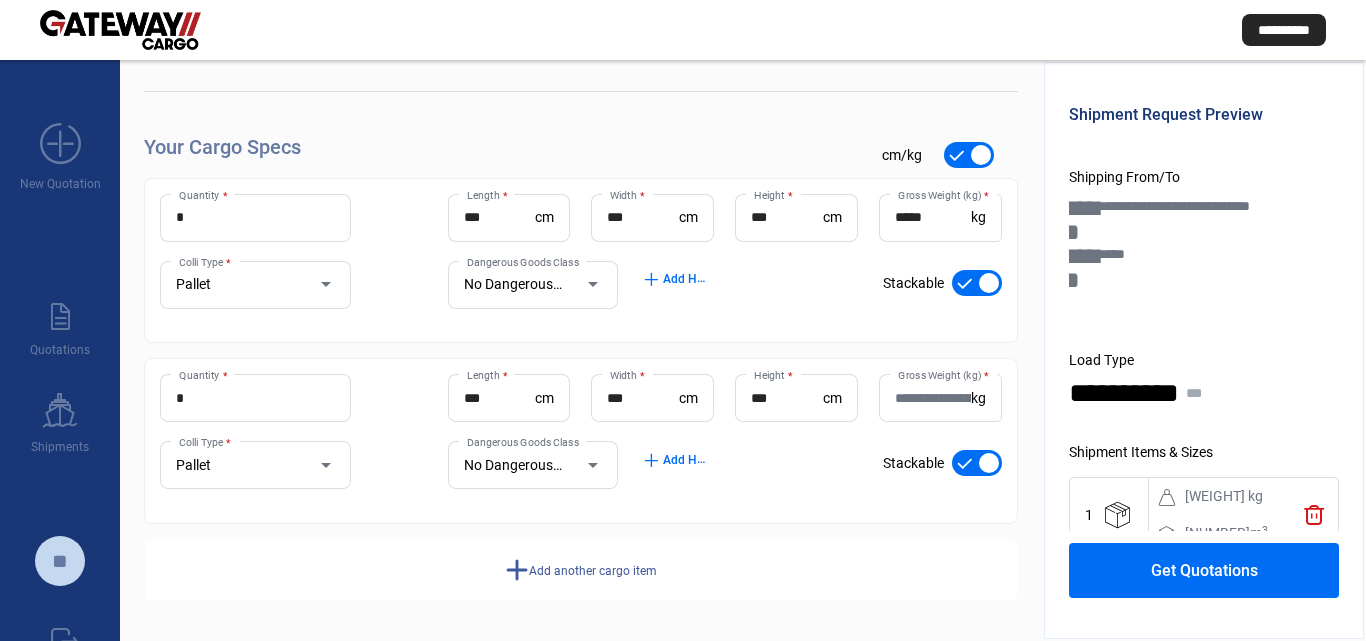 click on "***** Gross Weight (kg)  * kg" 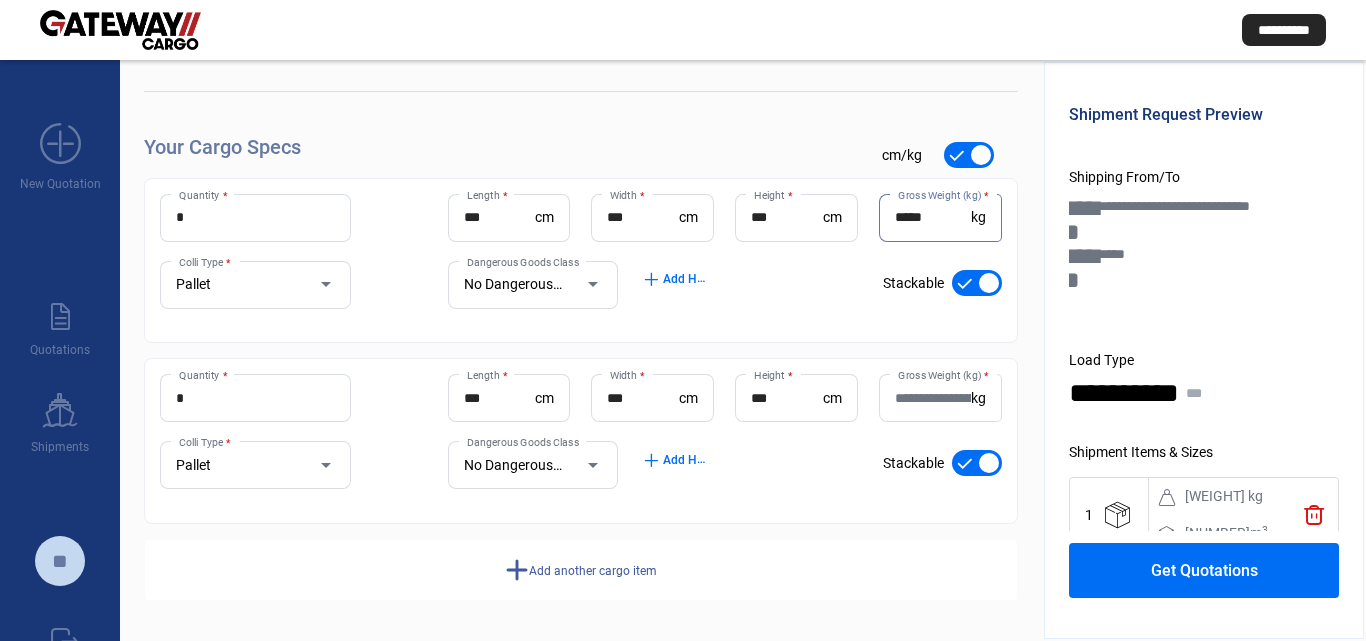 drag, startPoint x: 898, startPoint y: 217, endPoint x: 1026, endPoint y: 204, distance: 128.65846 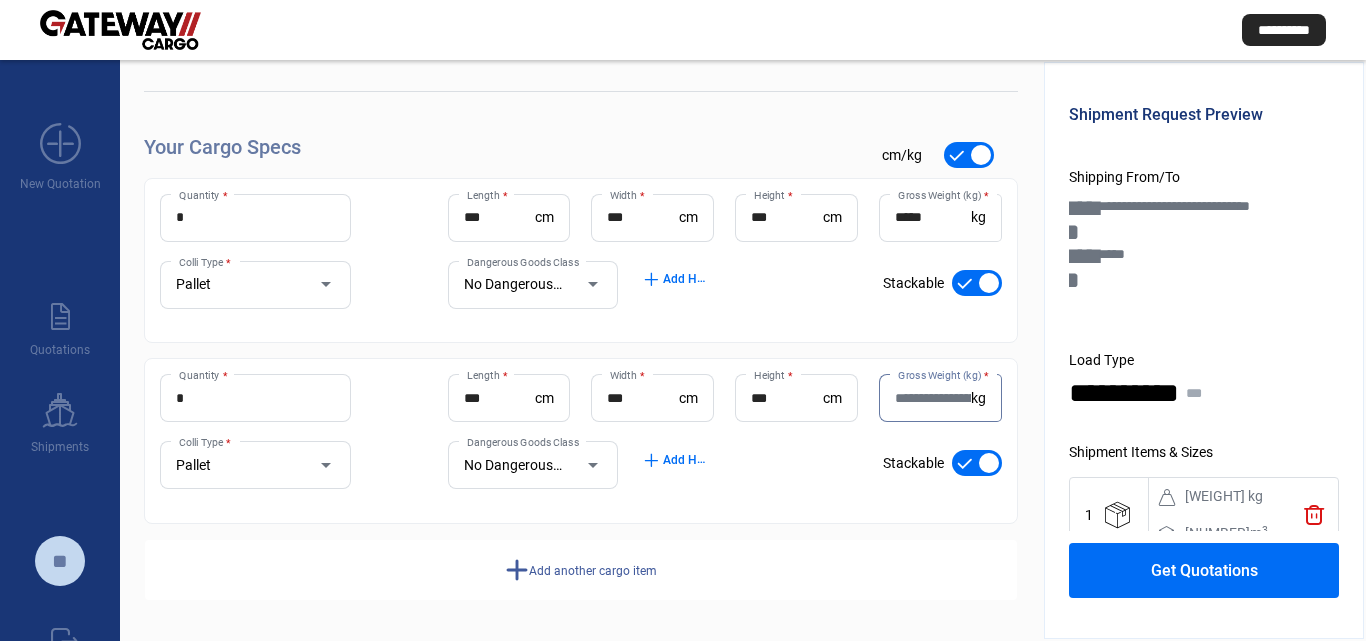 click on "Gross Weight (kg)  *" at bounding box center [933, 398] 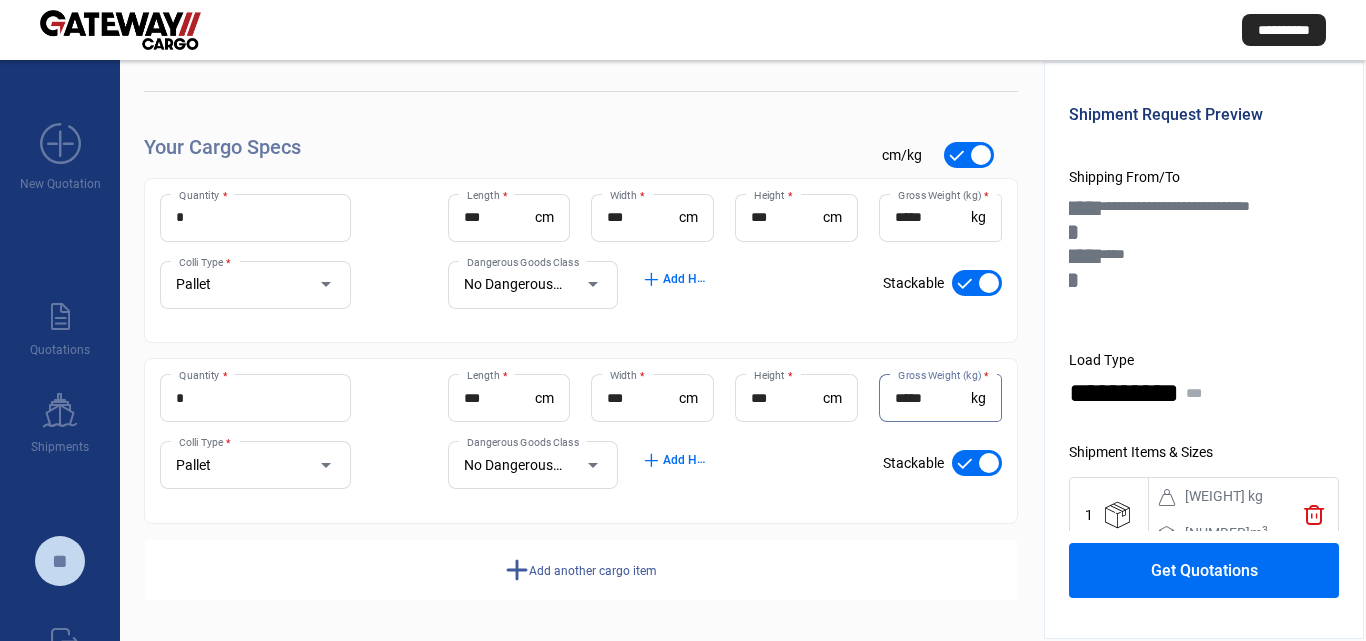 type on "*****" 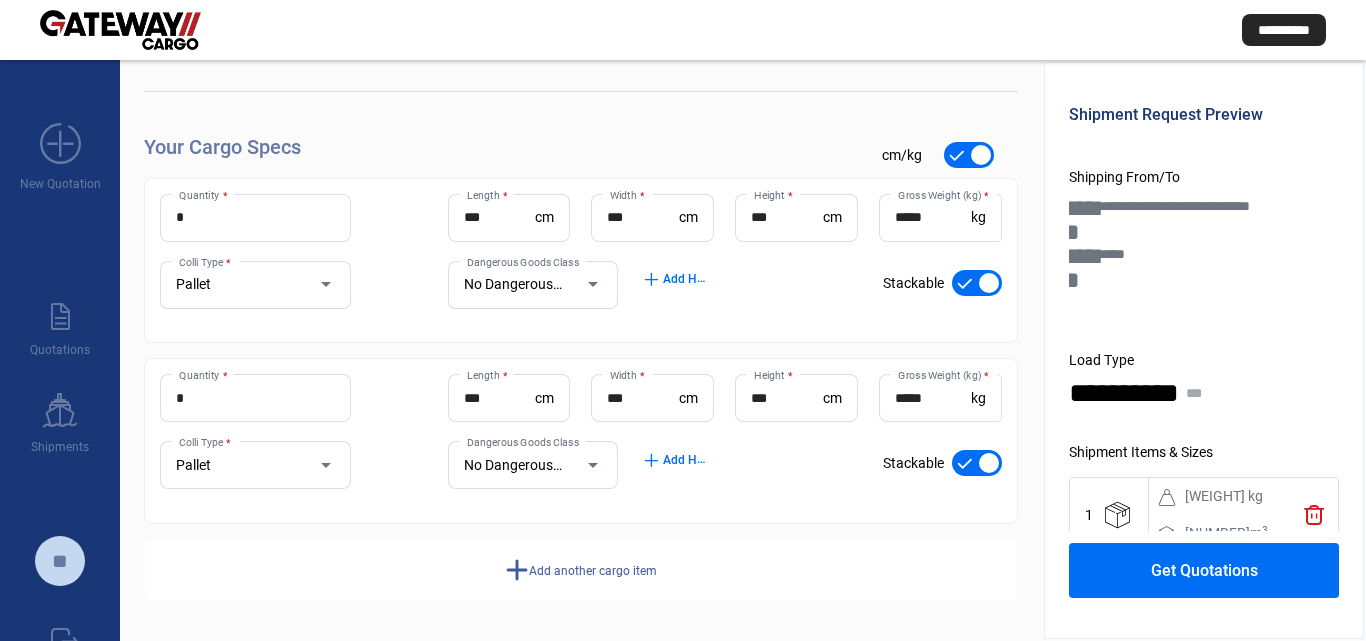 click on "Get Quotations" 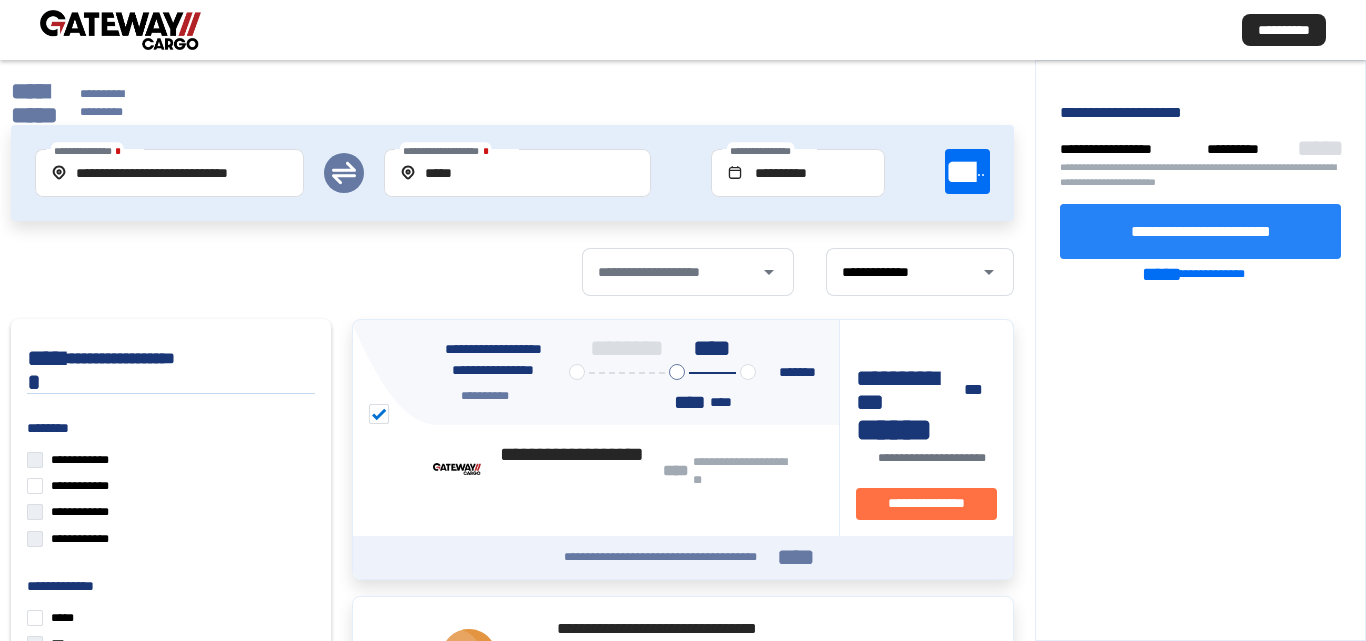 click on "**********" 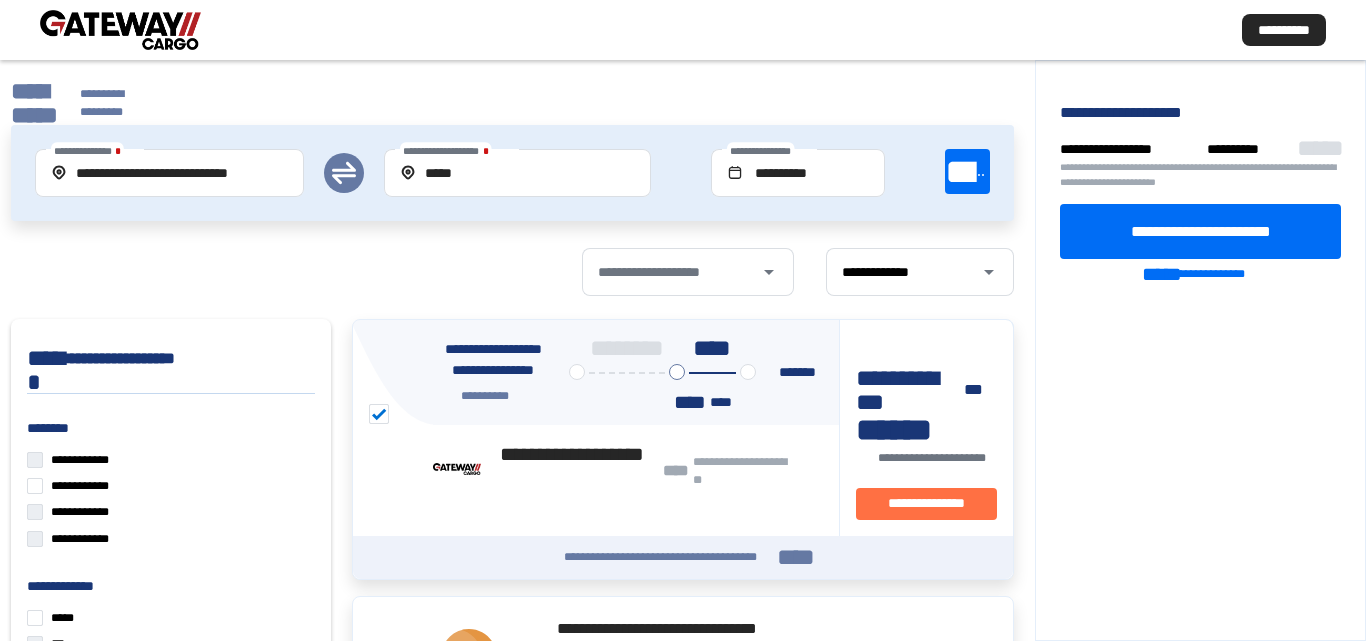 click on "**********" 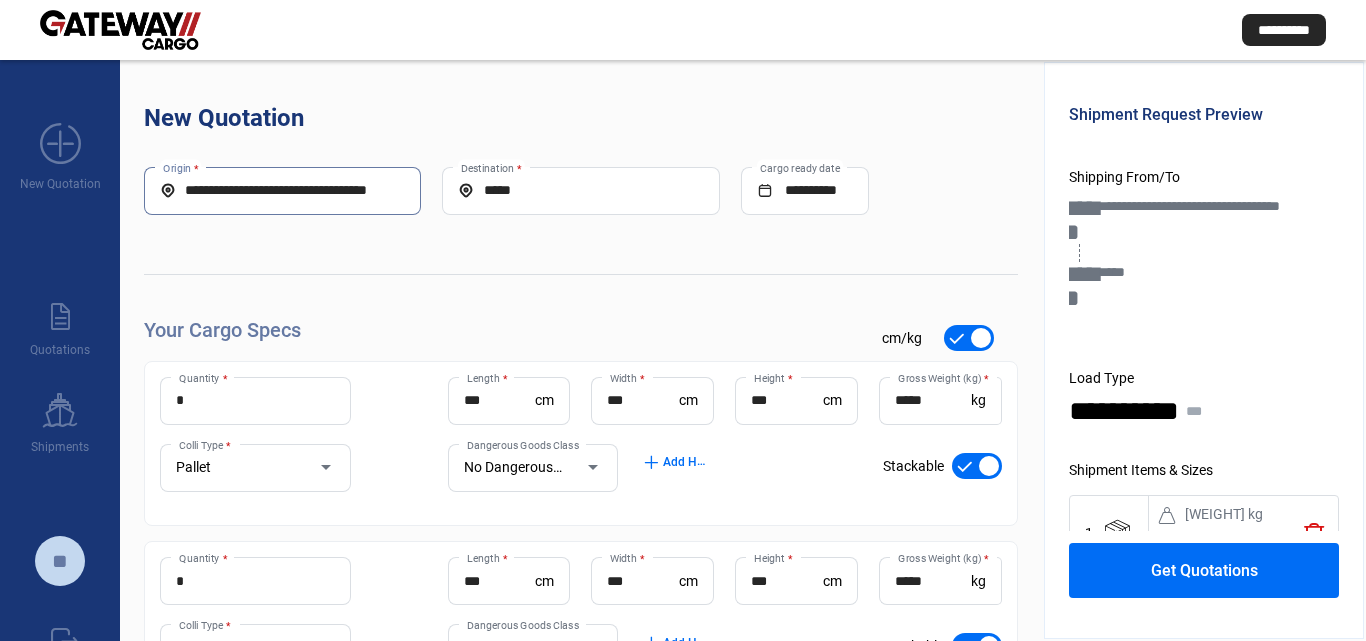 click on "**********" at bounding box center (282, 190) 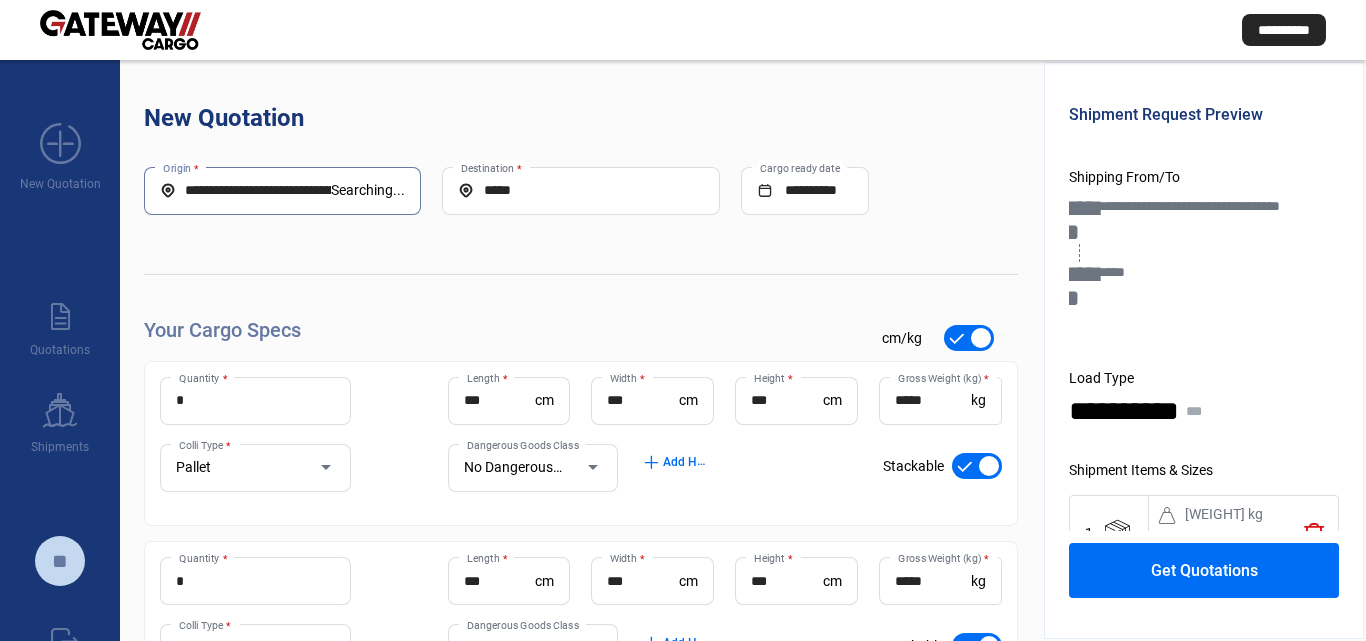 type on "**********" 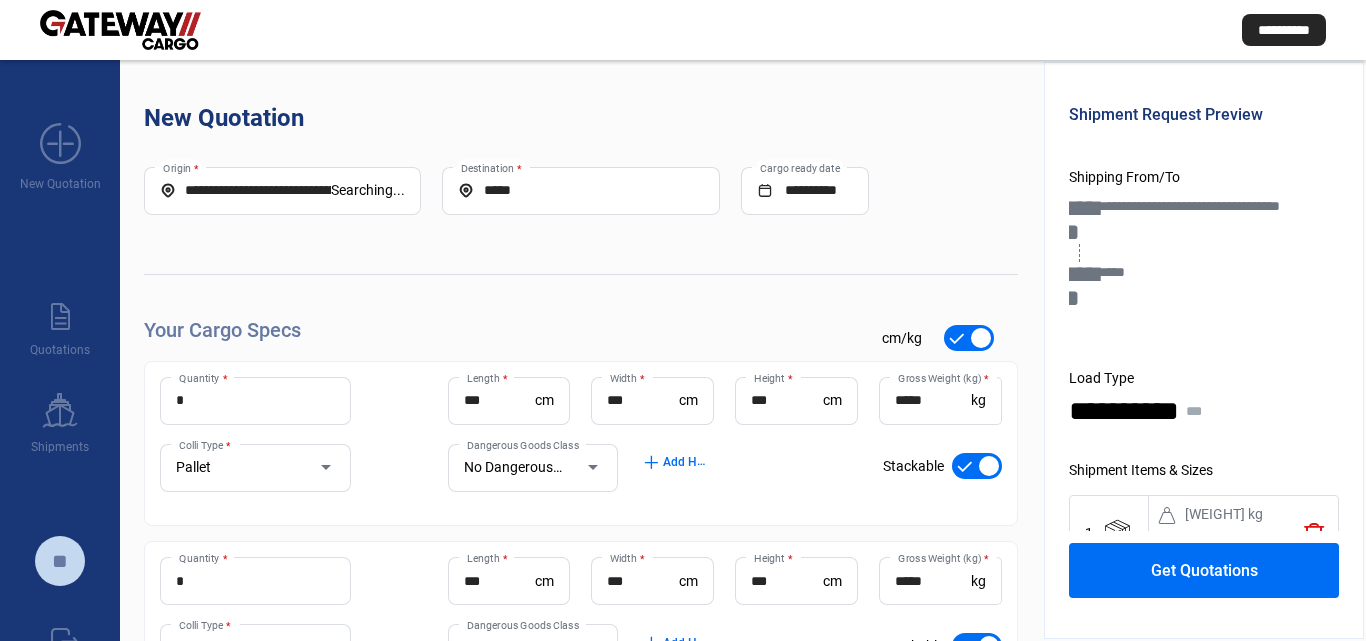click on "**********" 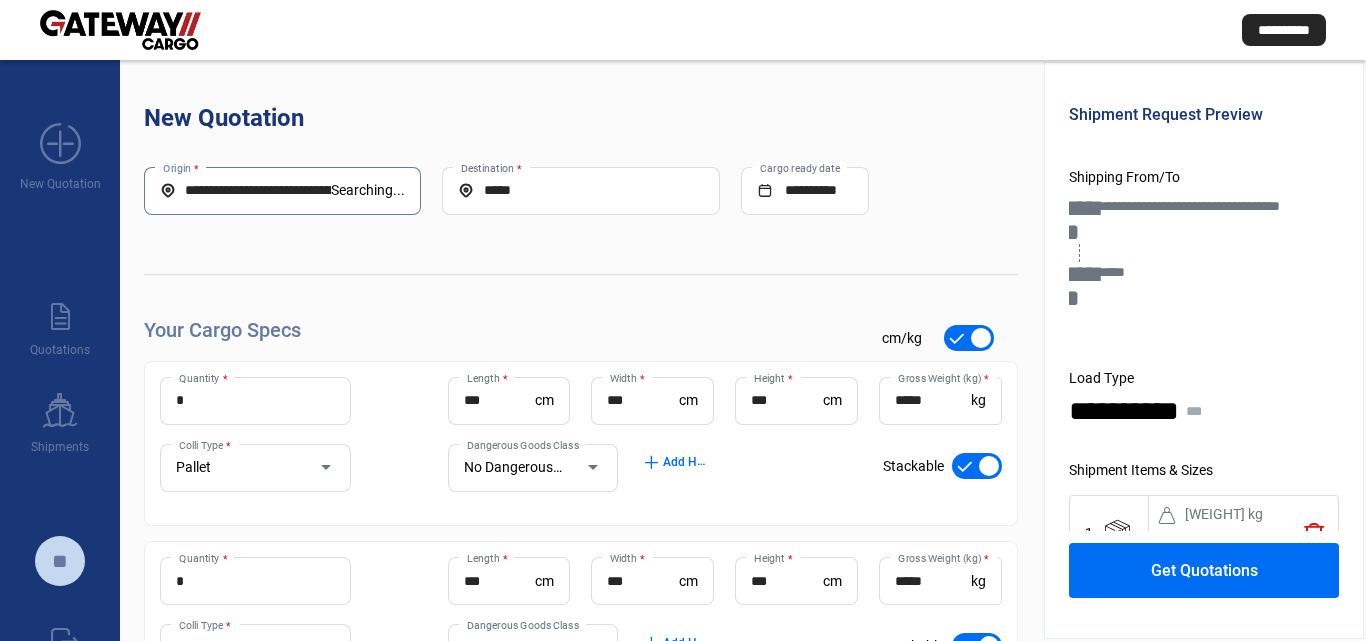 drag, startPoint x: 188, startPoint y: 189, endPoint x: 601, endPoint y: 187, distance: 413.00485 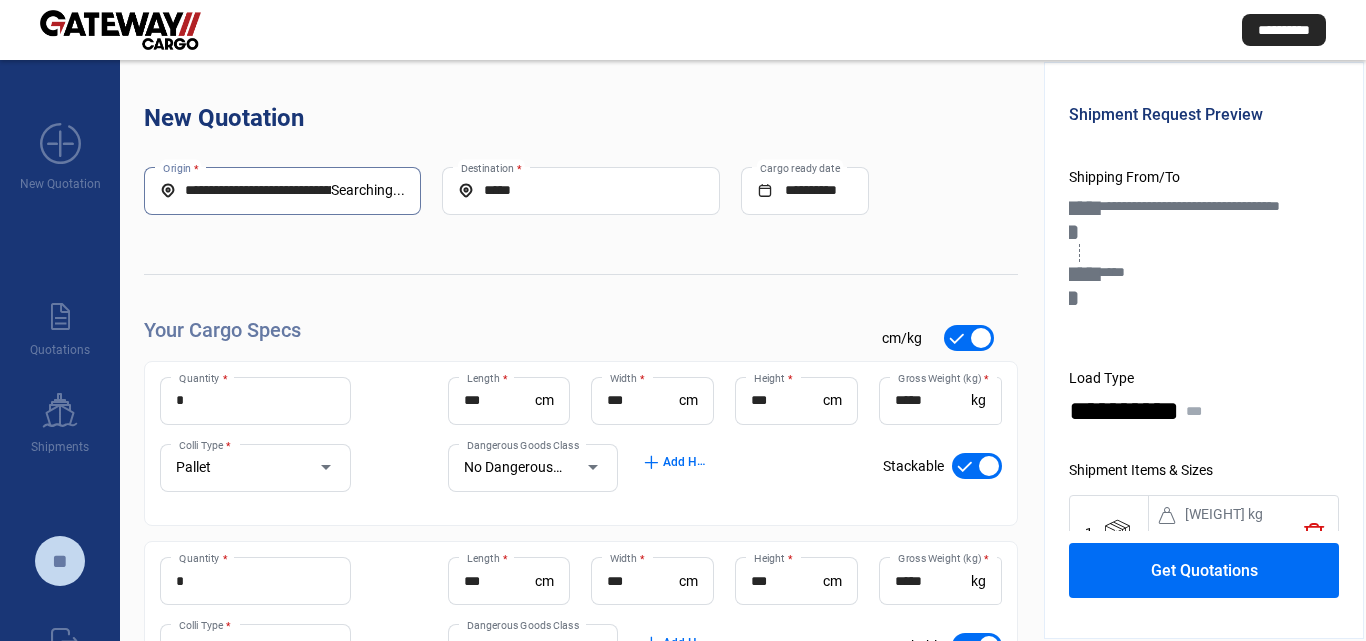 click on "**********" 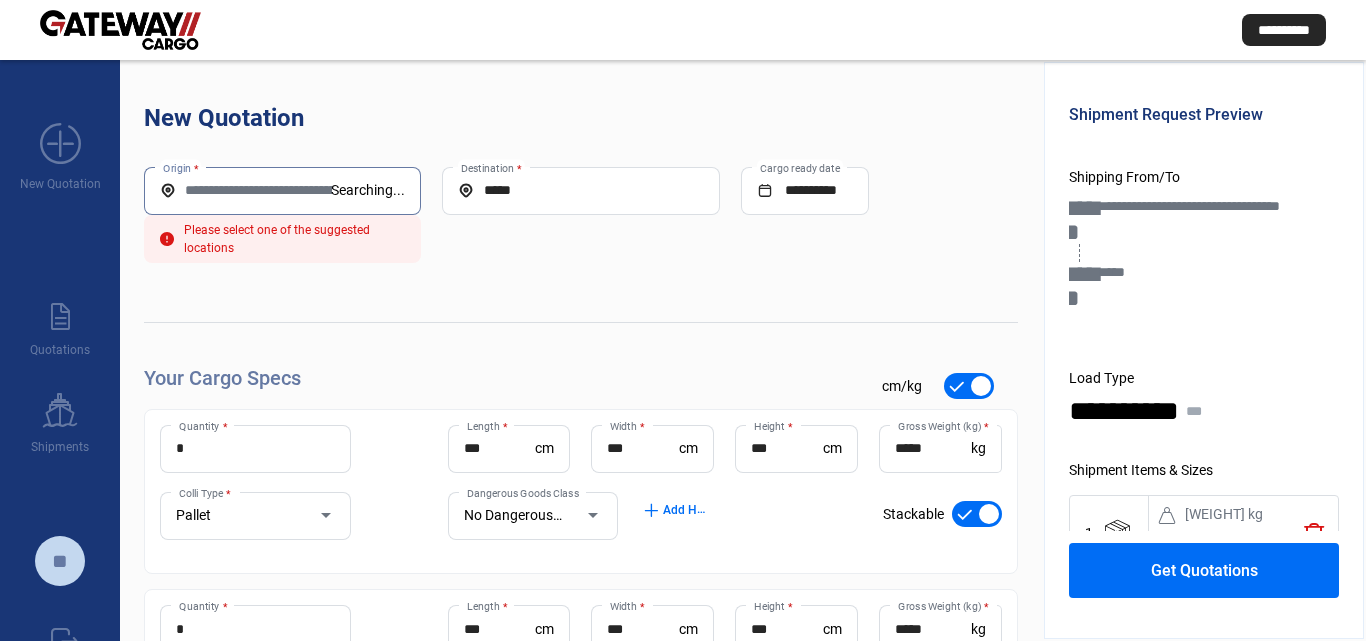 scroll, scrollTop: 0, scrollLeft: 0, axis: both 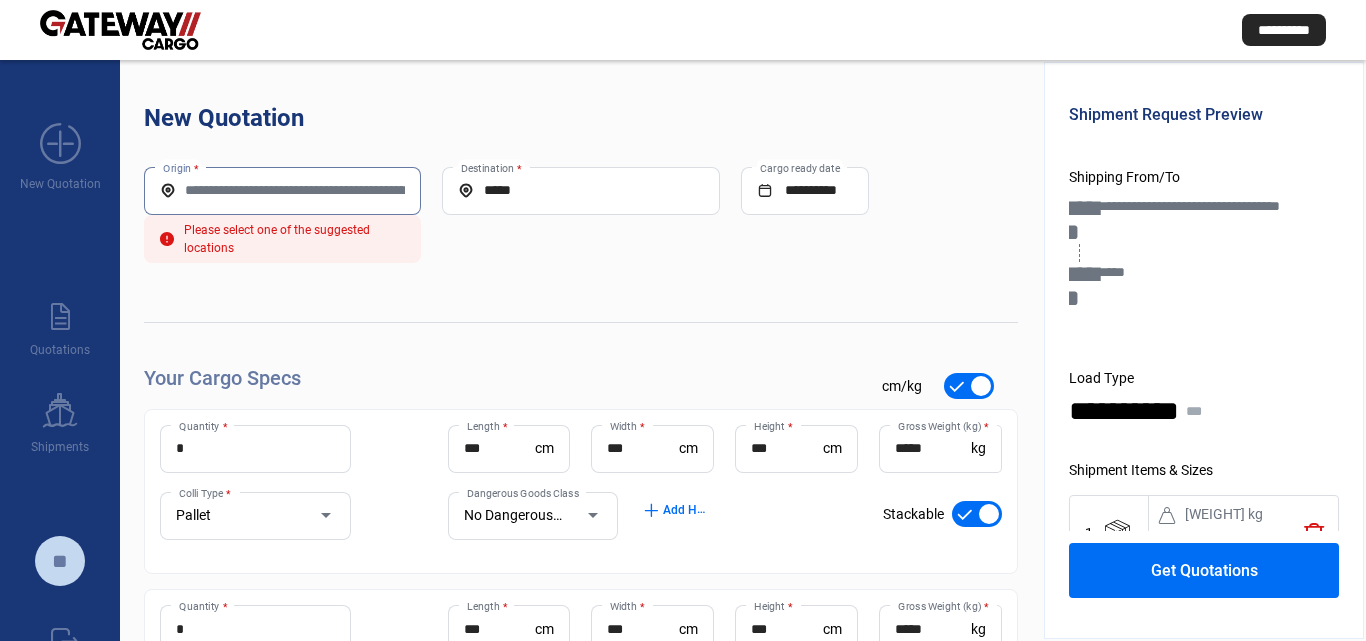 paste on "**********" 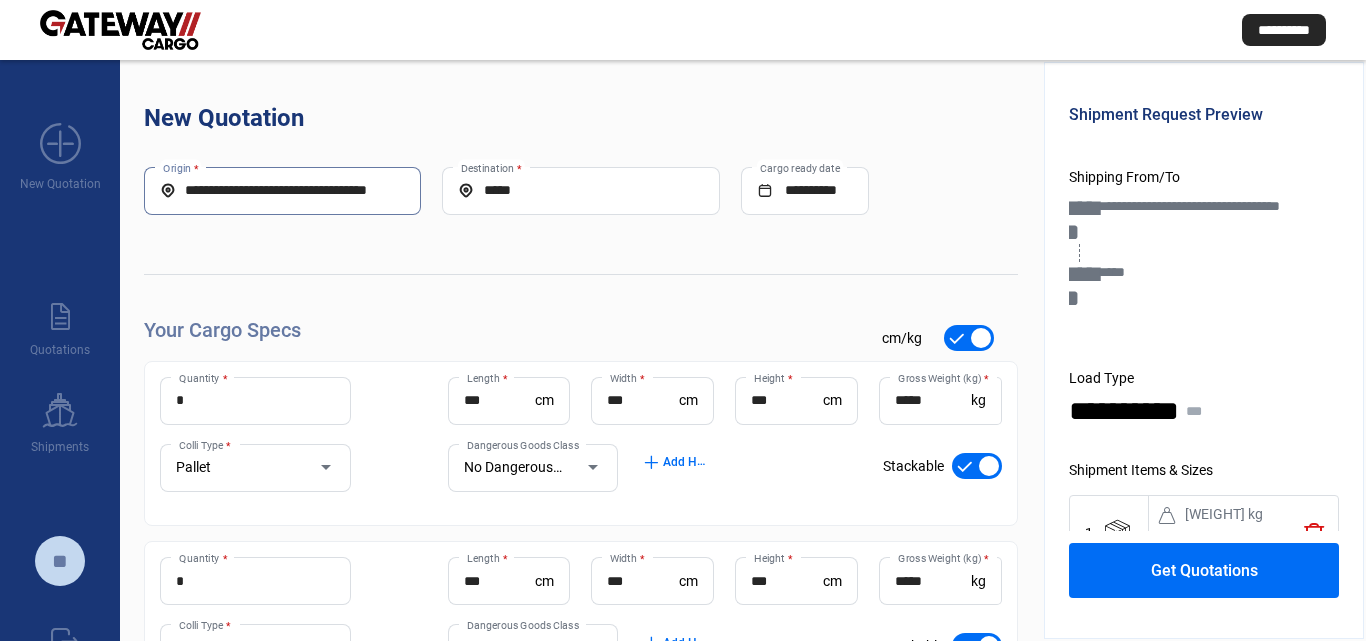 scroll, scrollTop: 0, scrollLeft: 22, axis: horizontal 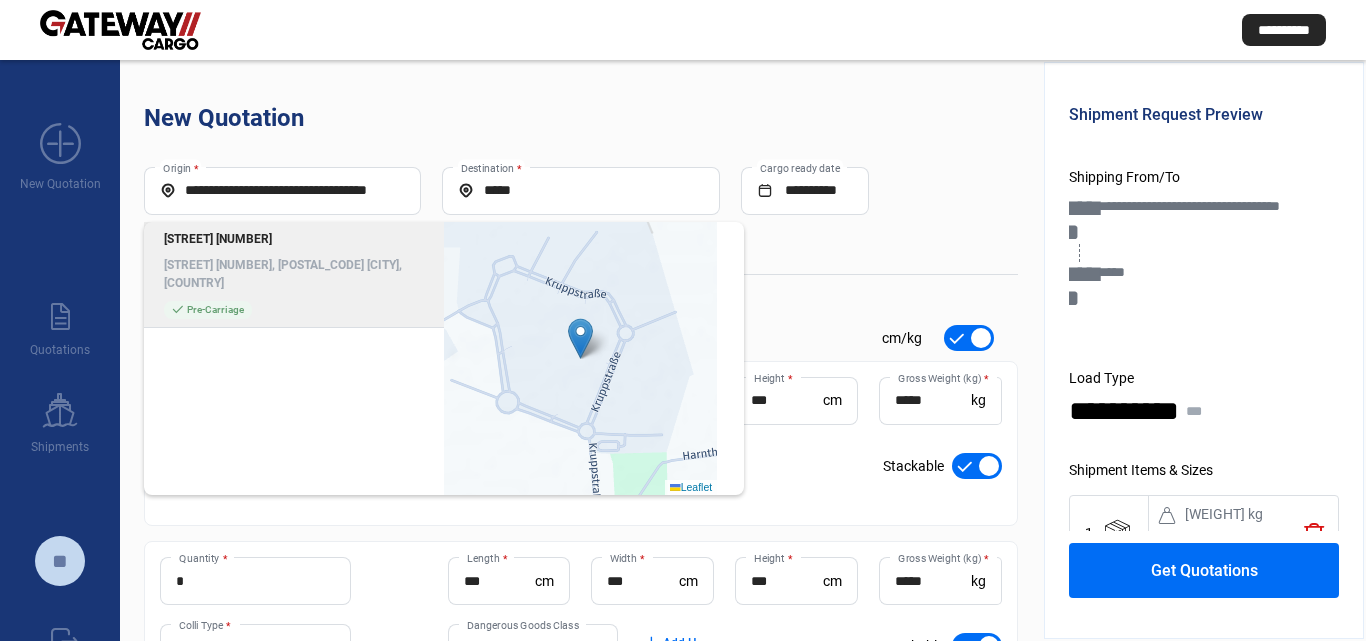 click on "check_mark  Pre-Carriage" 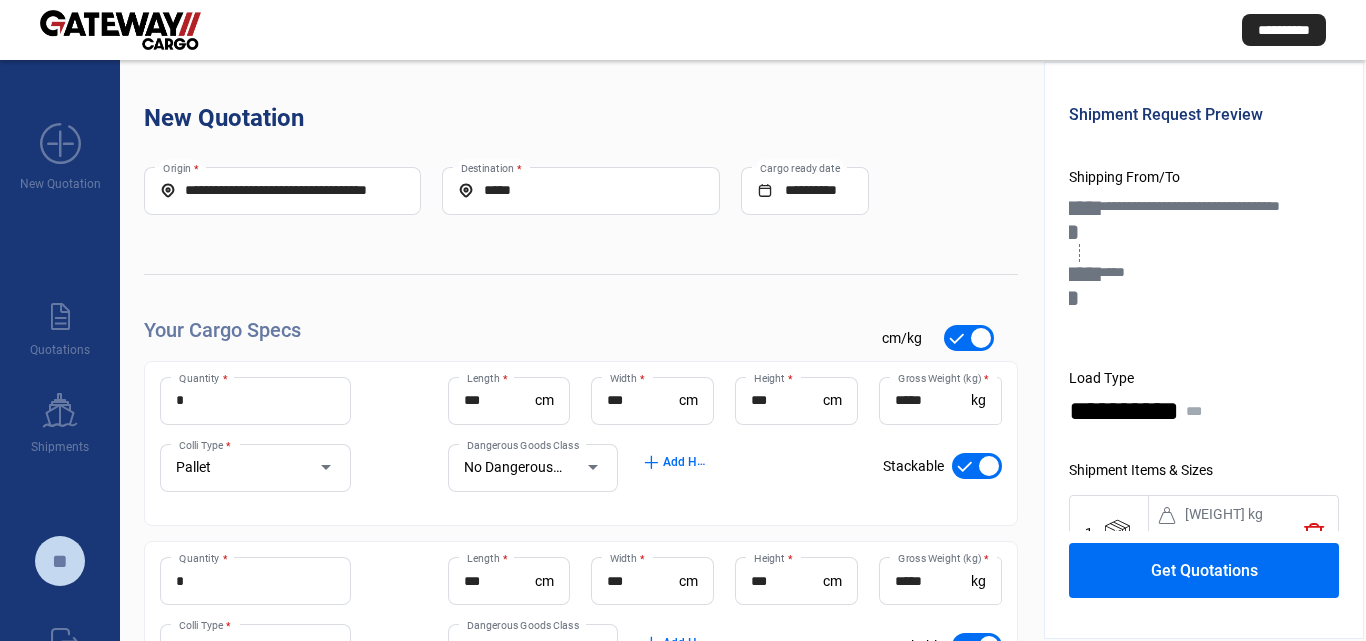 scroll, scrollTop: 183, scrollLeft: 0, axis: vertical 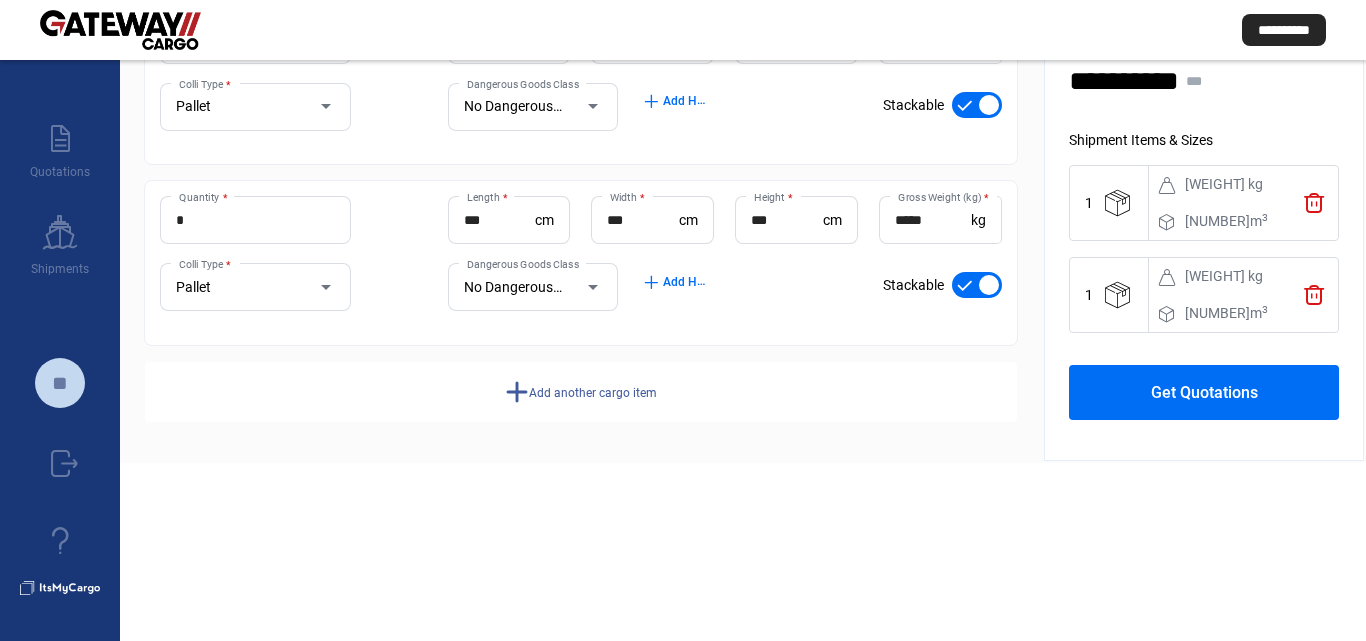 click on "Get Quotations" 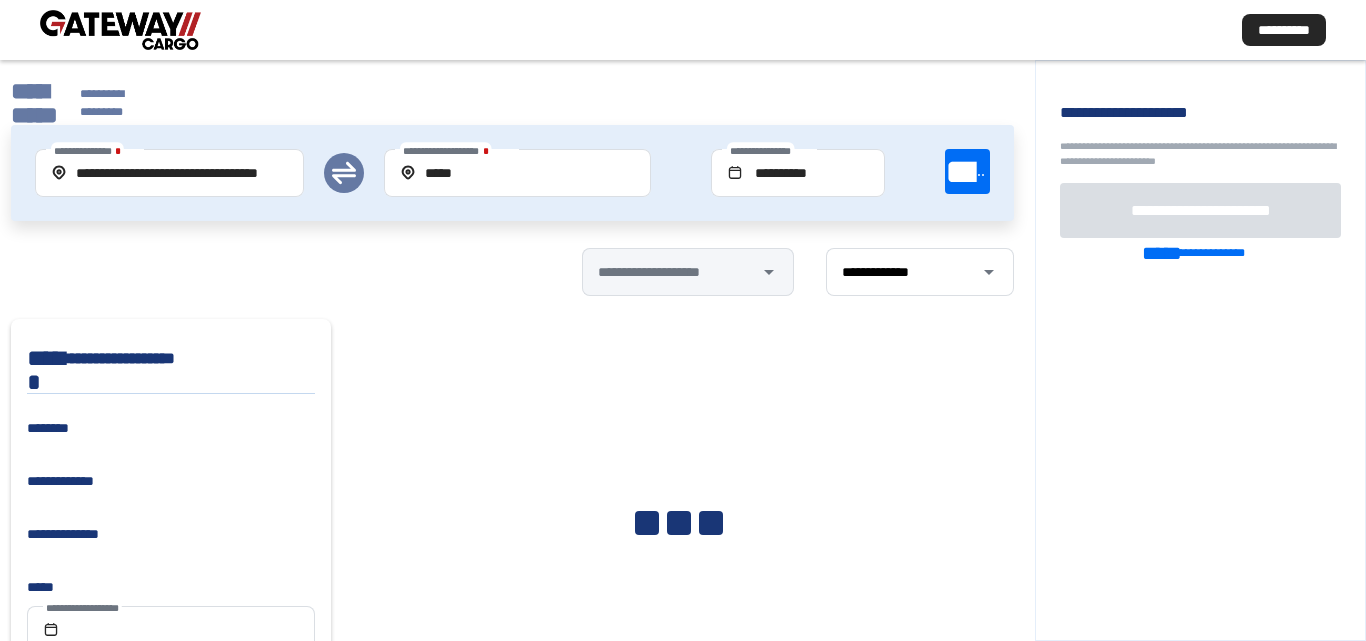 scroll, scrollTop: 152, scrollLeft: 0, axis: vertical 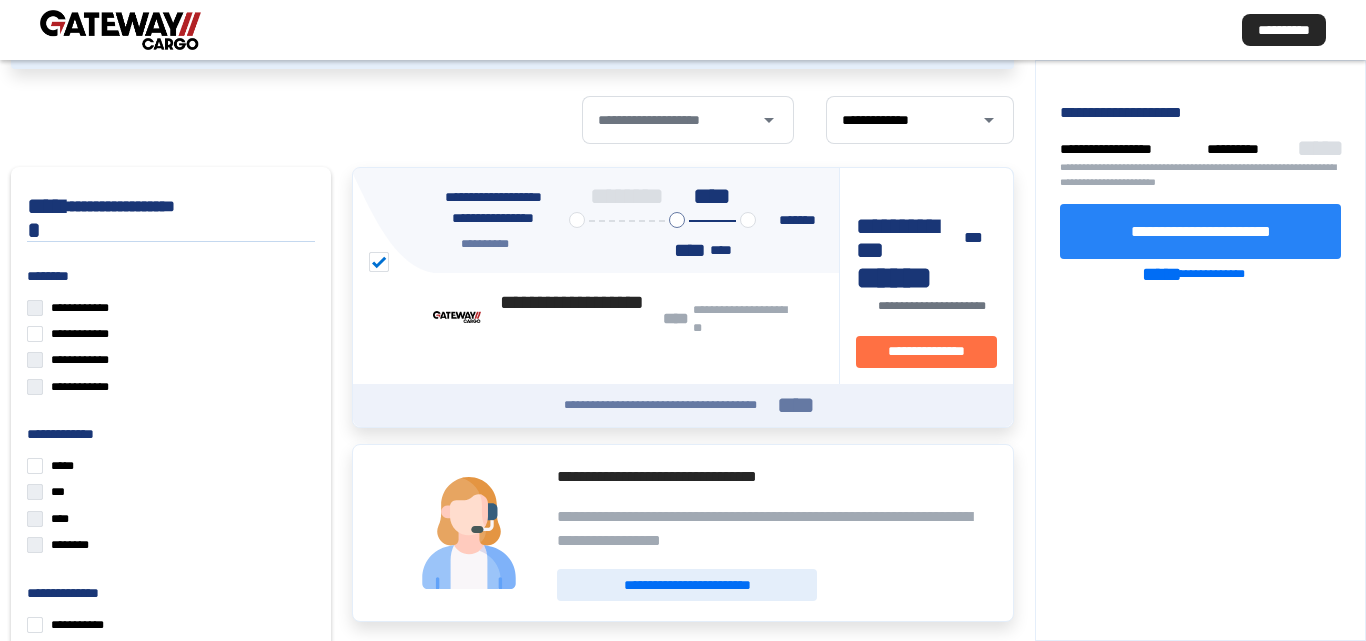 click on "**********" 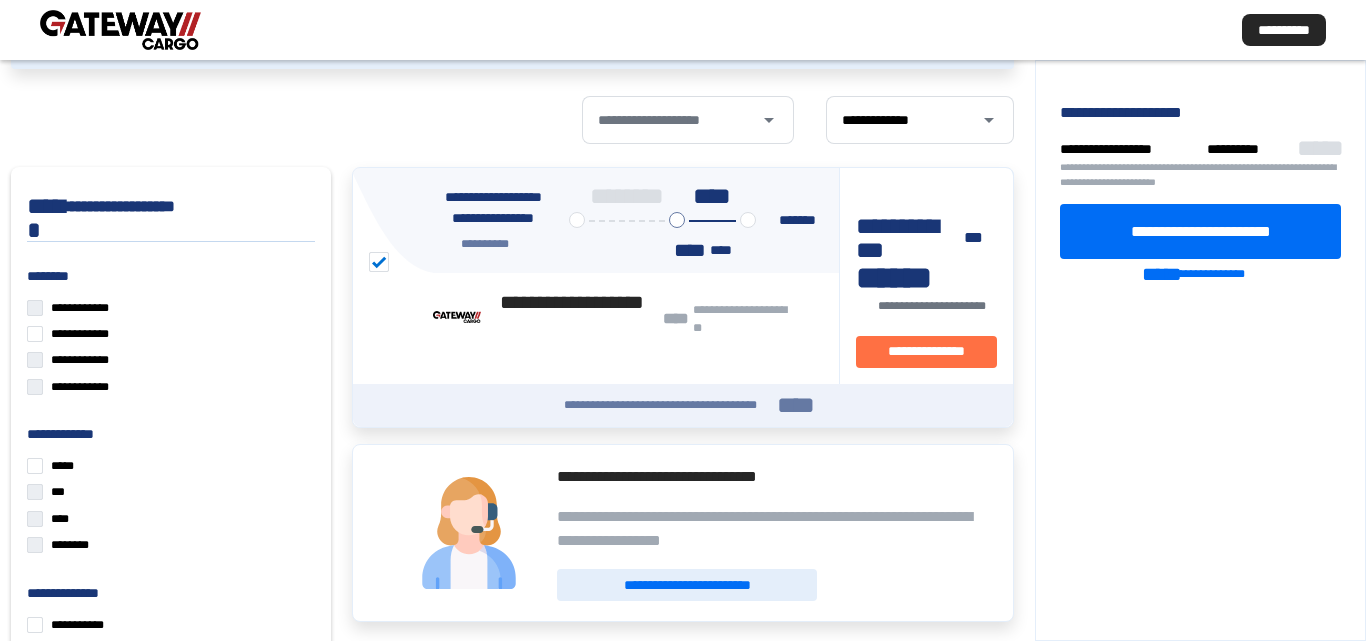 scroll, scrollTop: 0, scrollLeft: 0, axis: both 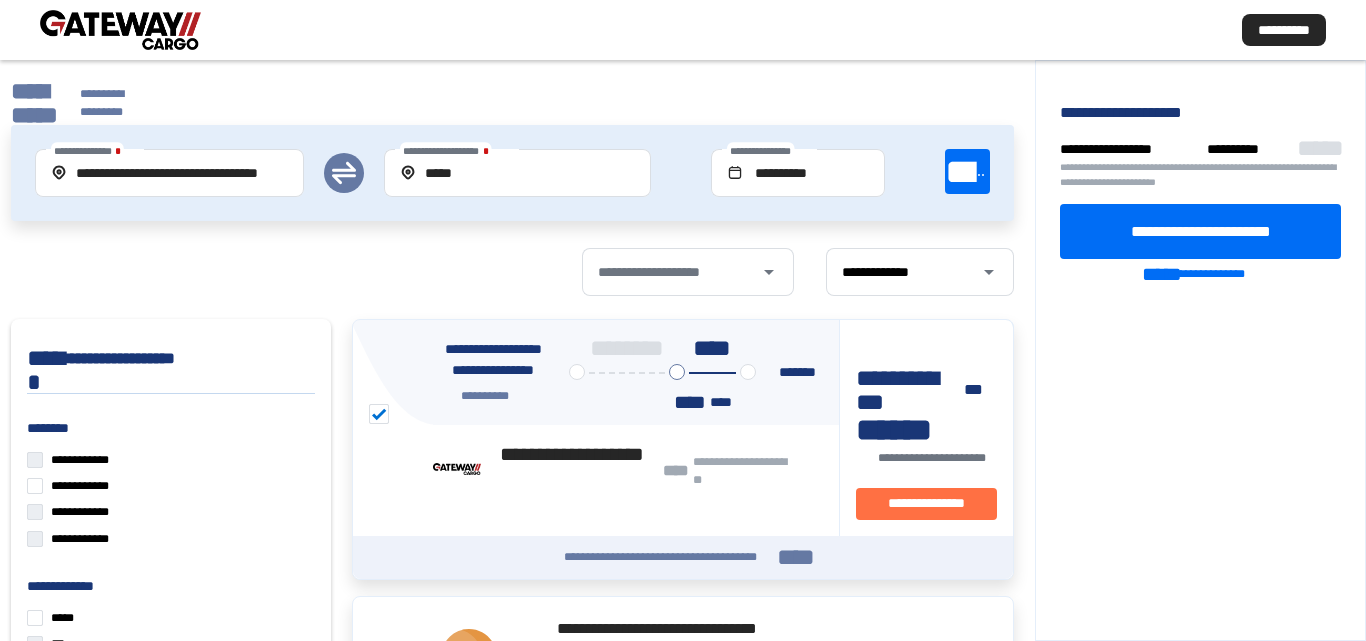 click on "**********" 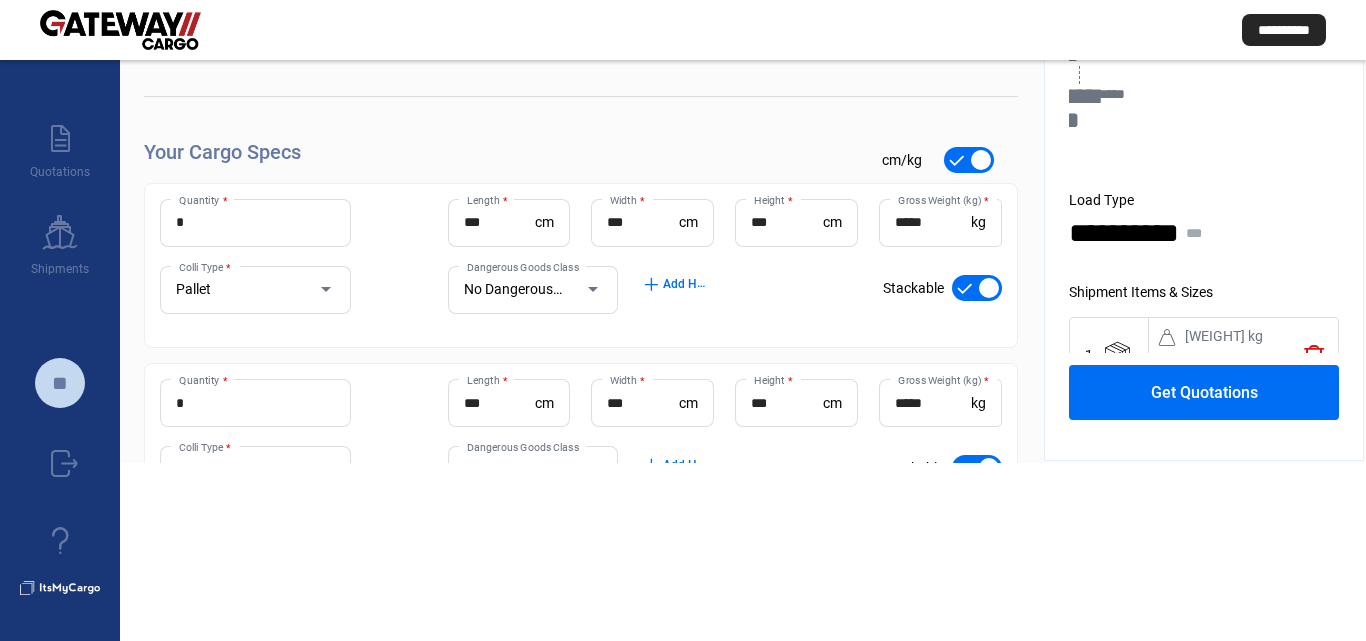 scroll, scrollTop: 51, scrollLeft: 0, axis: vertical 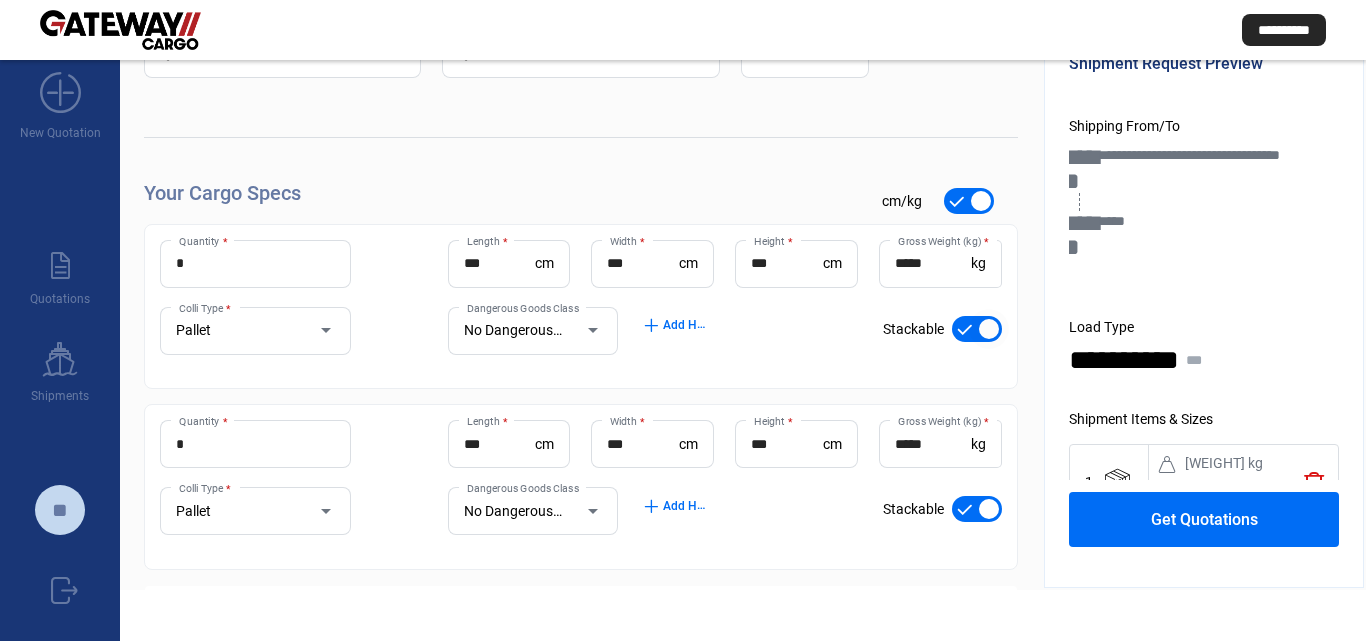 click at bounding box center (977, 329) 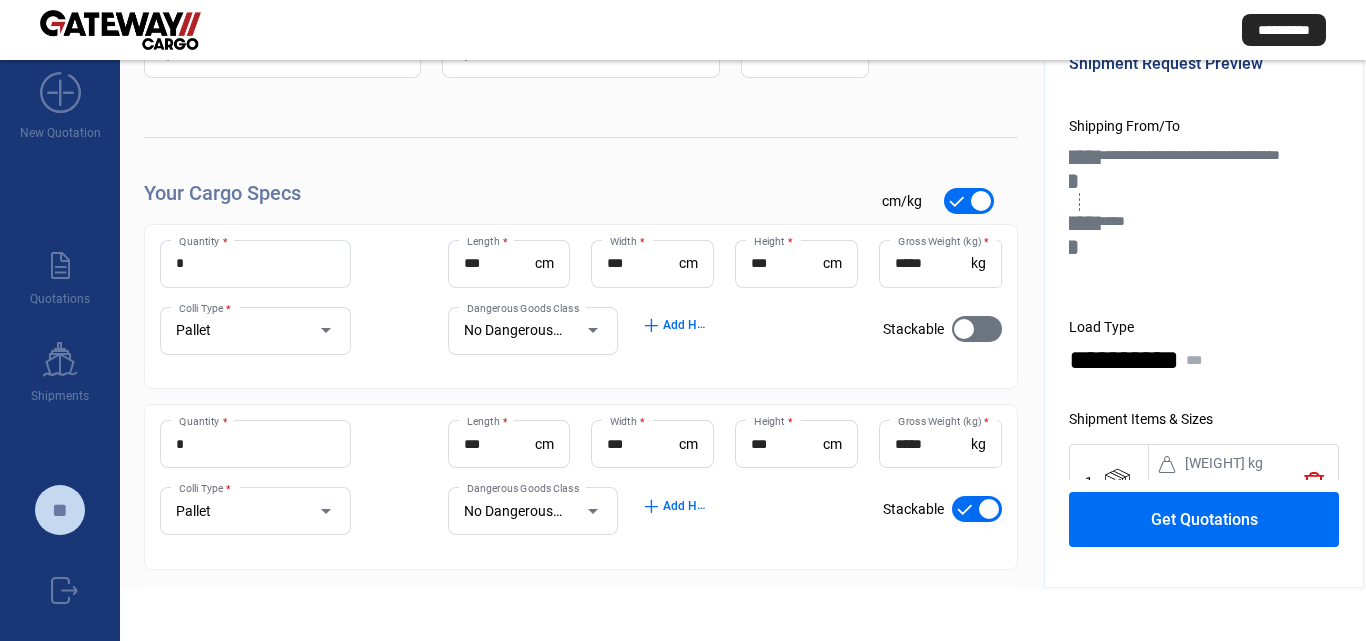 click at bounding box center [977, 509] 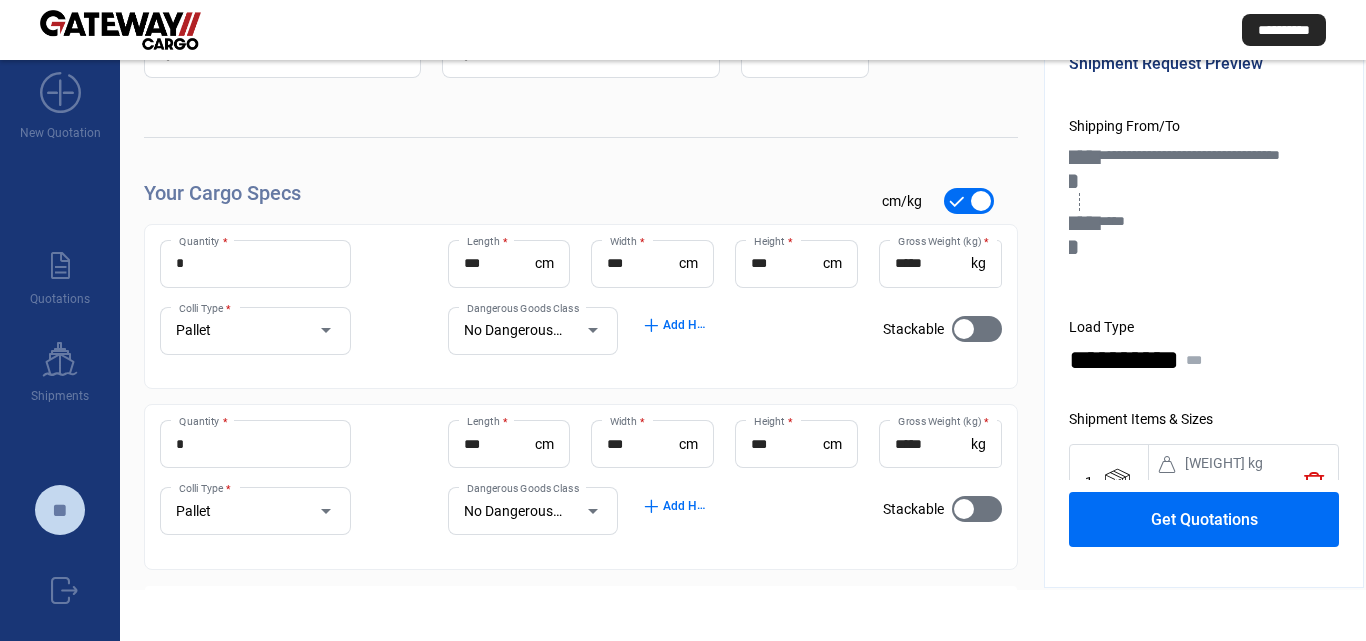 click on "Get Quotations" 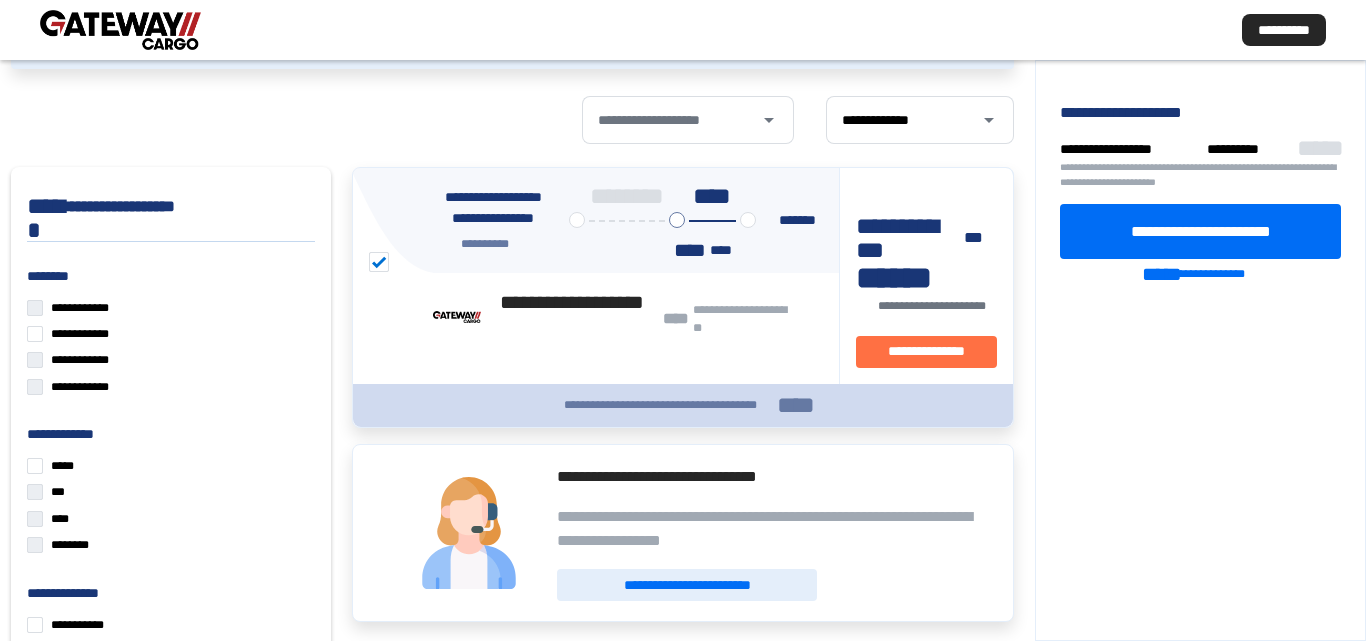 scroll, scrollTop: 0, scrollLeft: 0, axis: both 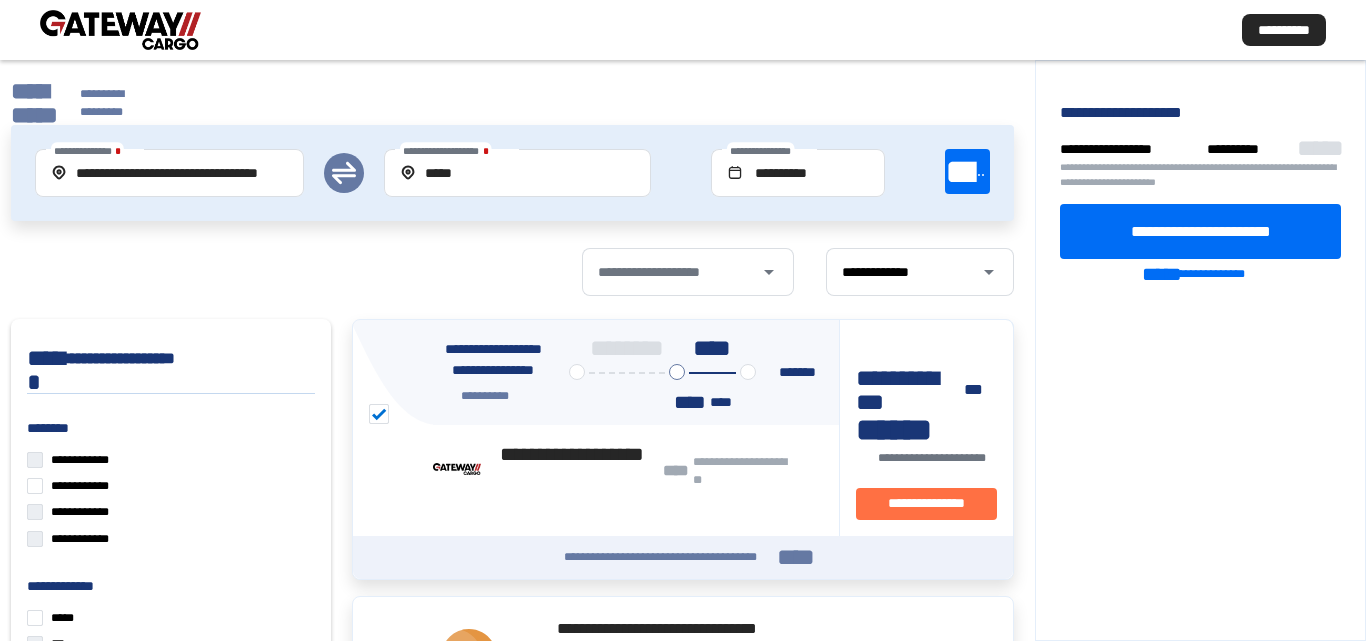 click on "**********" 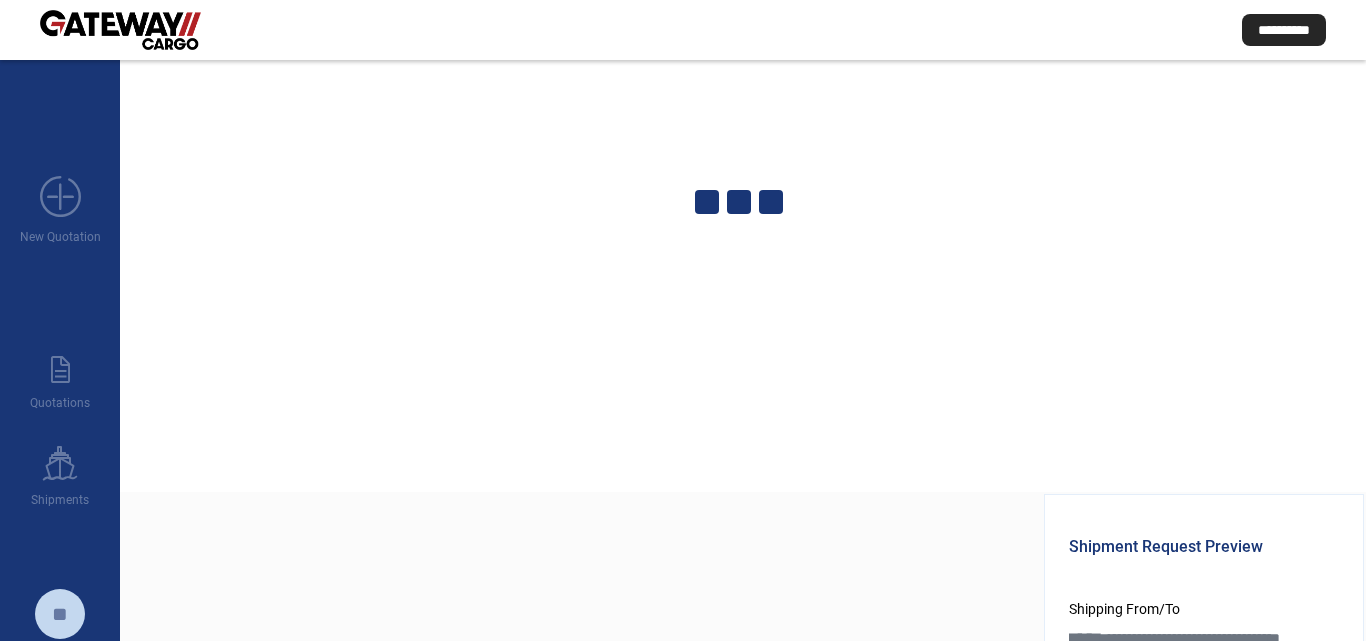 scroll, scrollTop: 0, scrollLeft: 0, axis: both 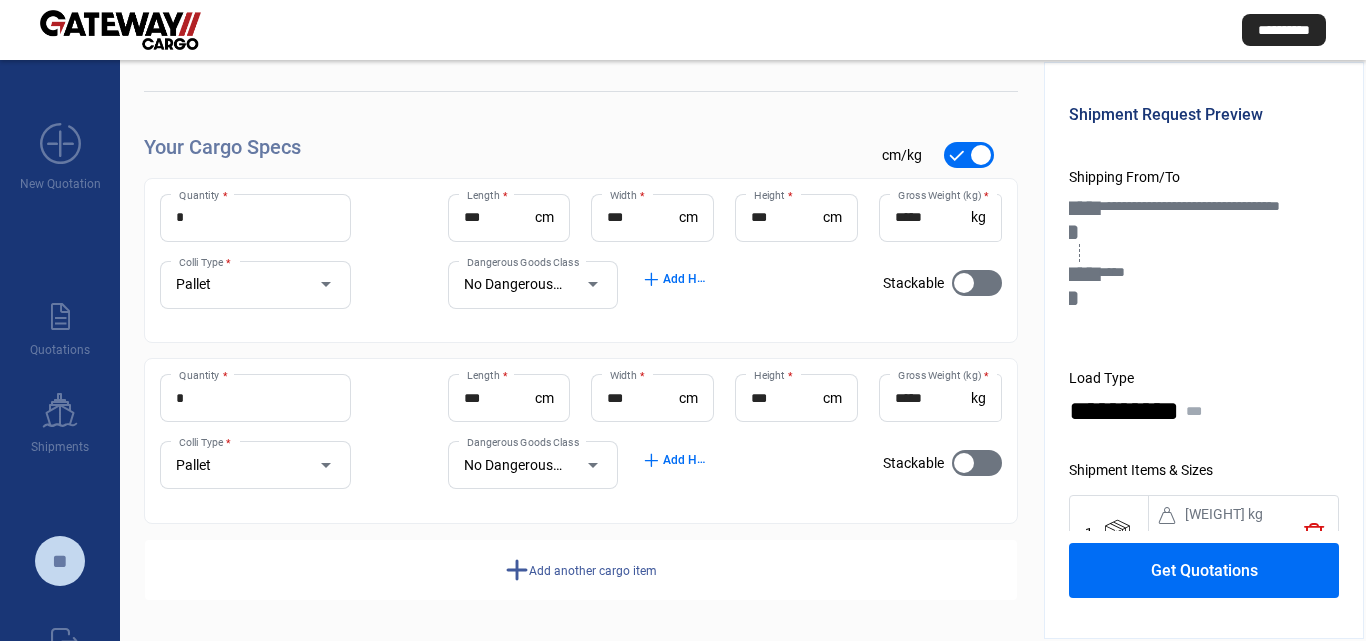click on "Get Quotations" 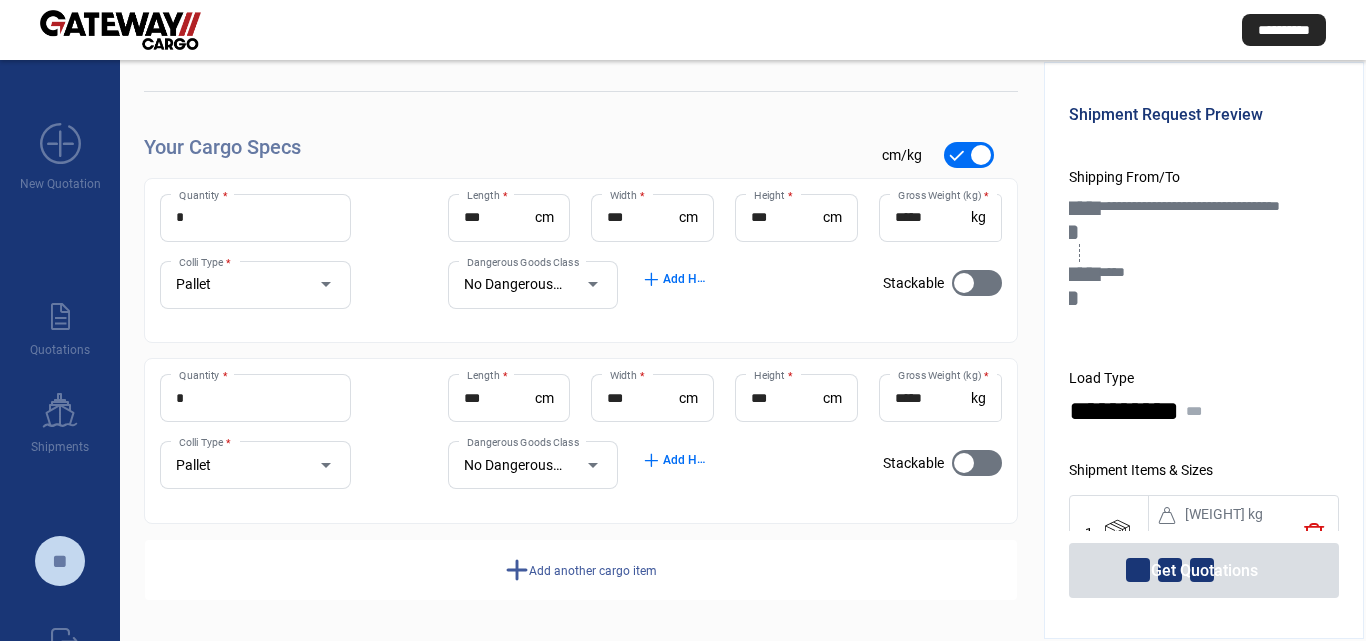scroll, scrollTop: 124, scrollLeft: 0, axis: vertical 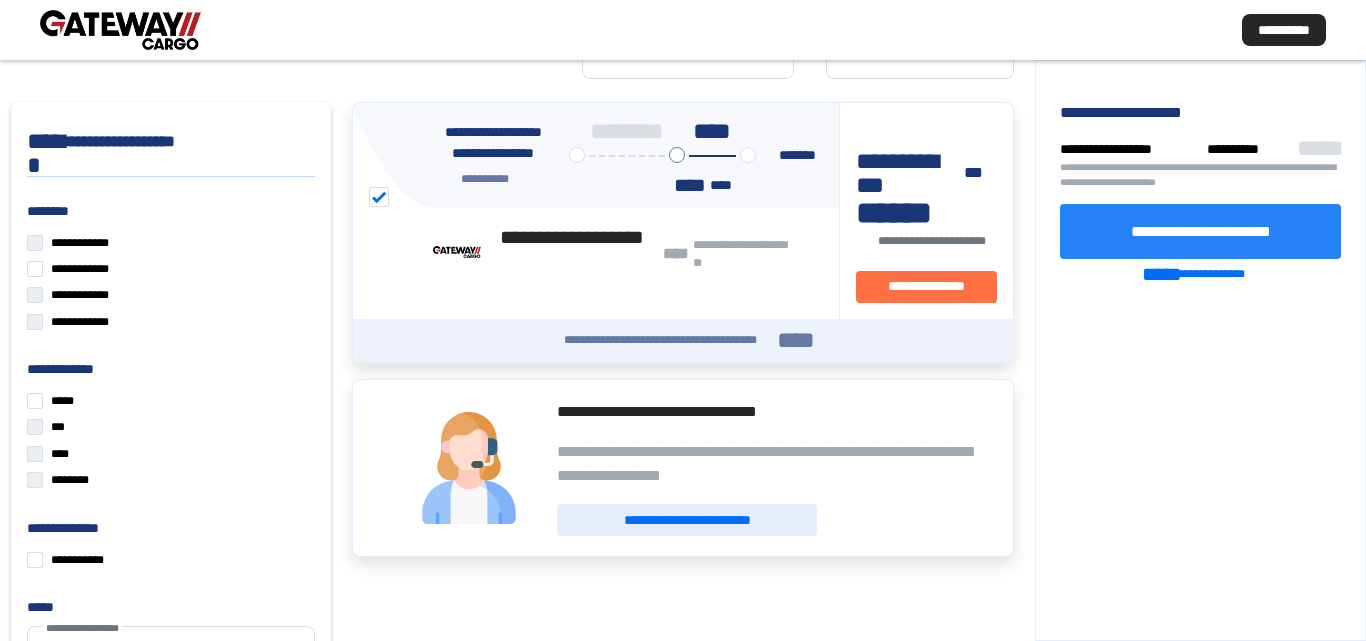 click on "**********" 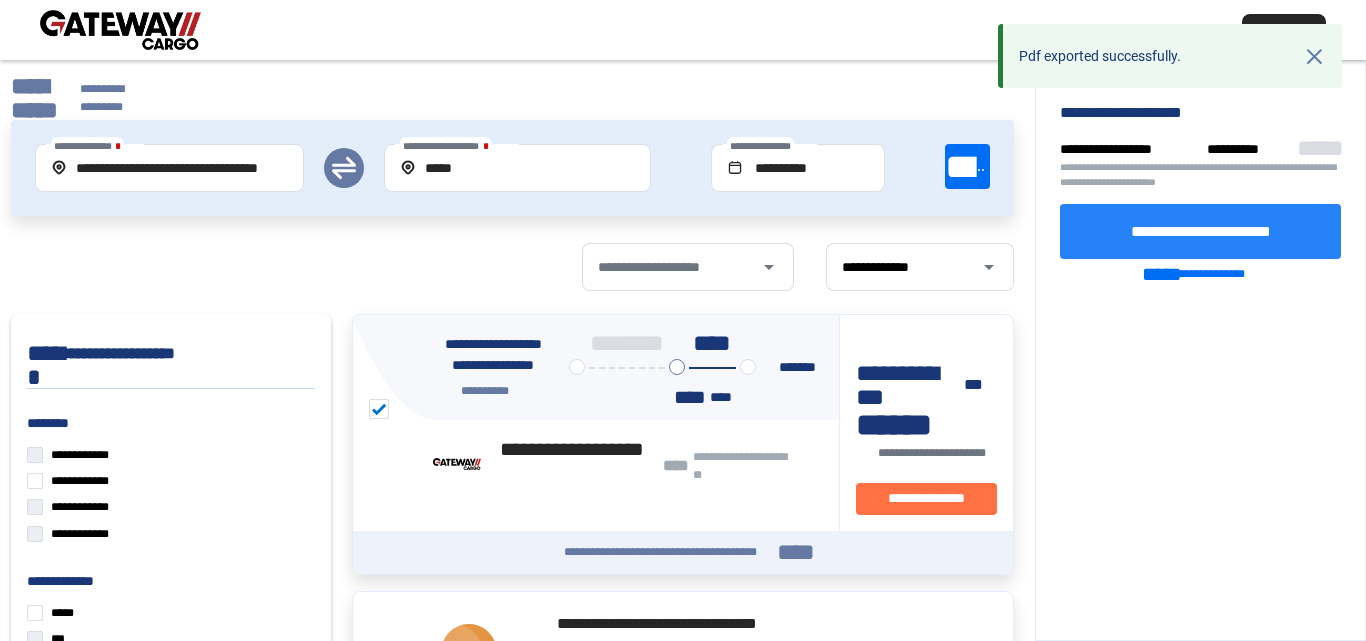 scroll, scrollTop: 2, scrollLeft: 0, axis: vertical 